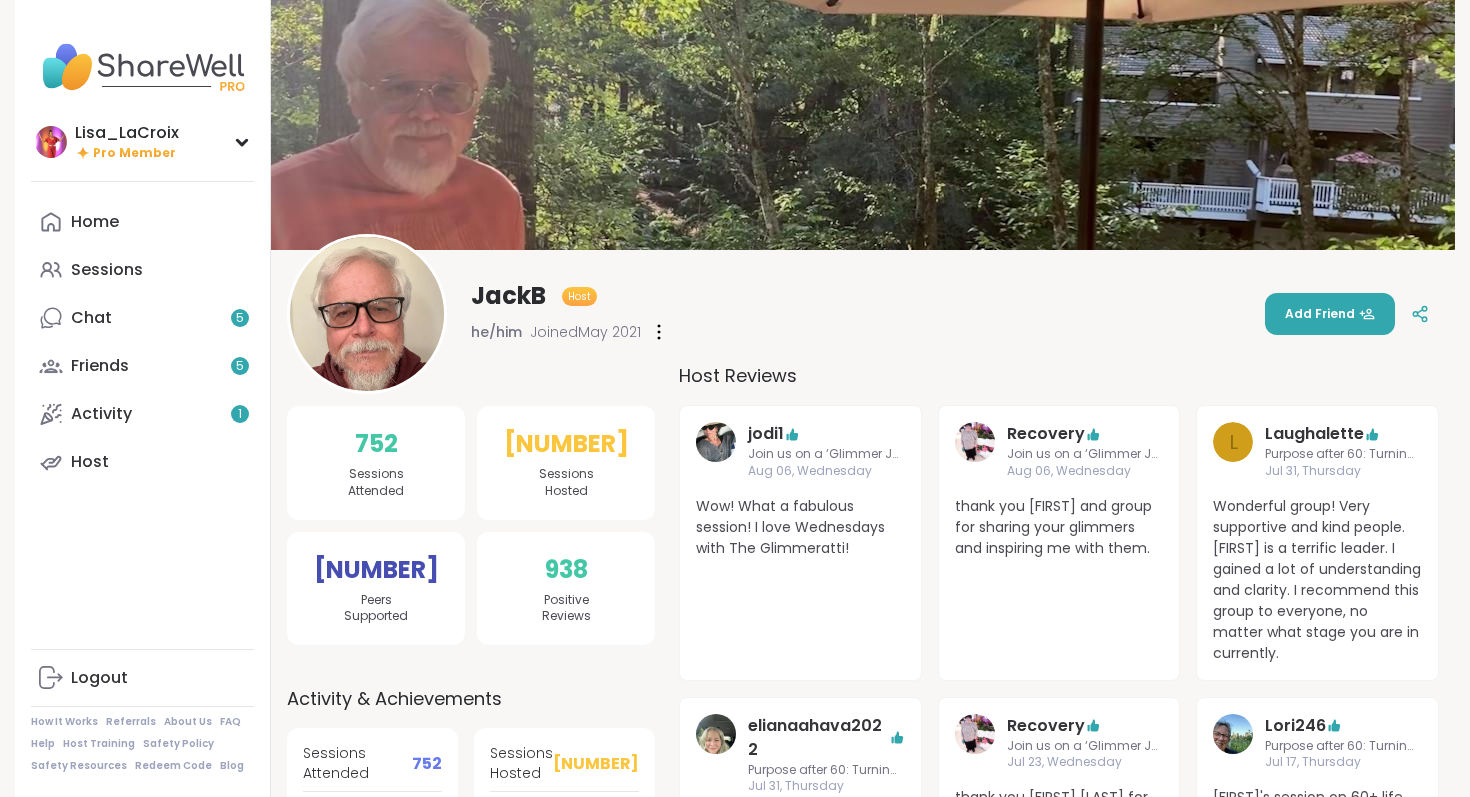 scroll, scrollTop: 986, scrollLeft: 0, axis: vertical 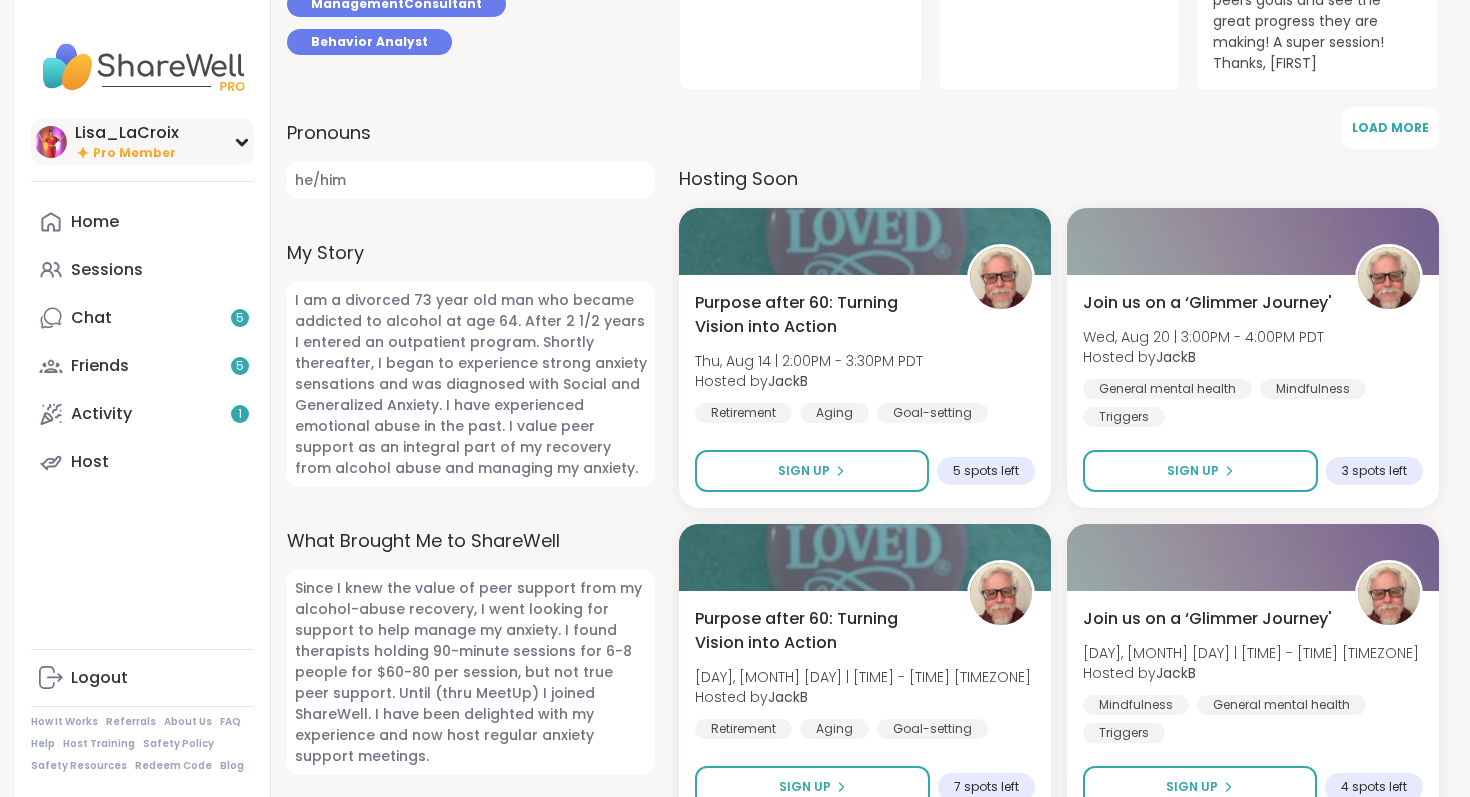 click on "Lisa_LaCroix" at bounding box center (127, 133) 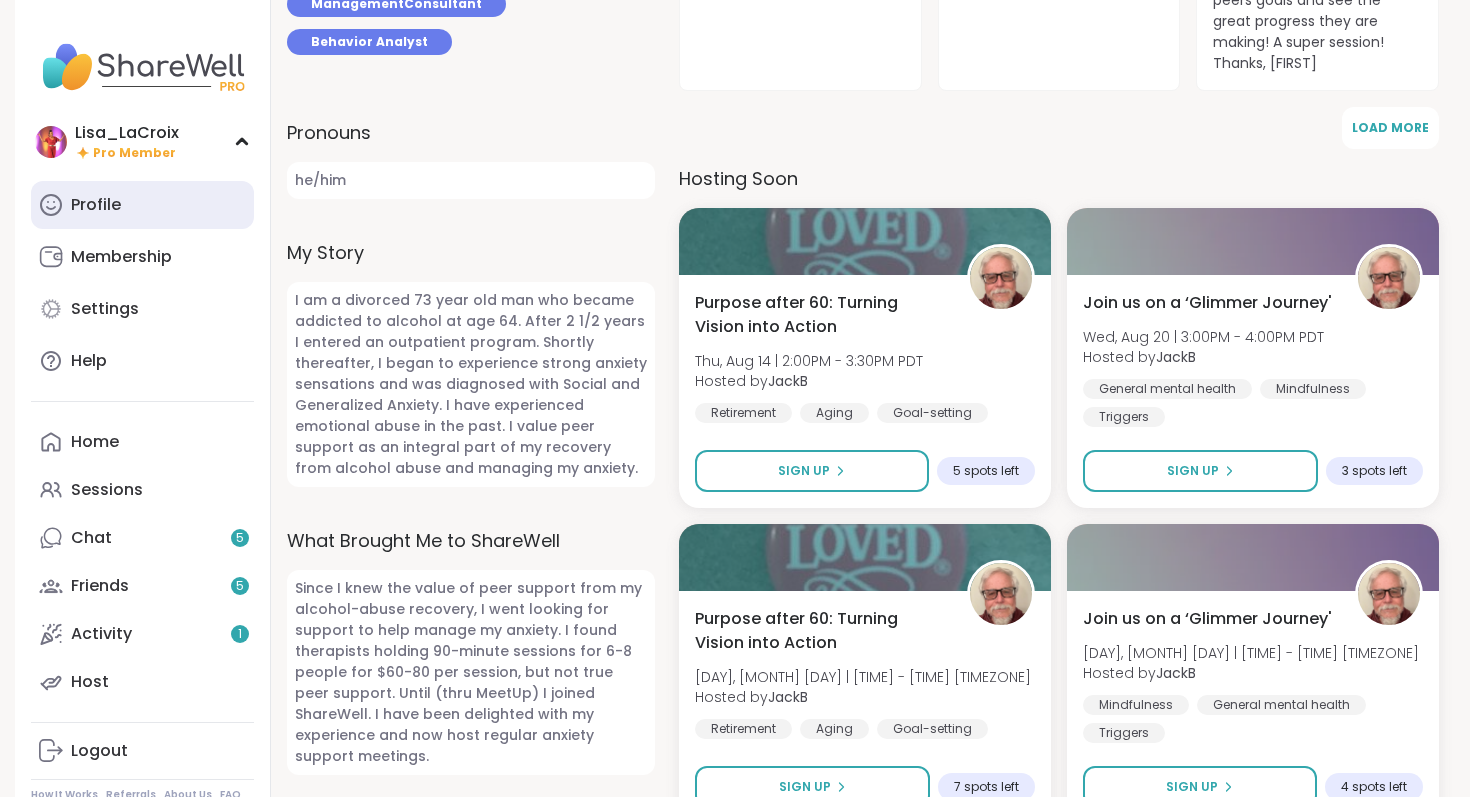 click on "Profile" at bounding box center (142, 205) 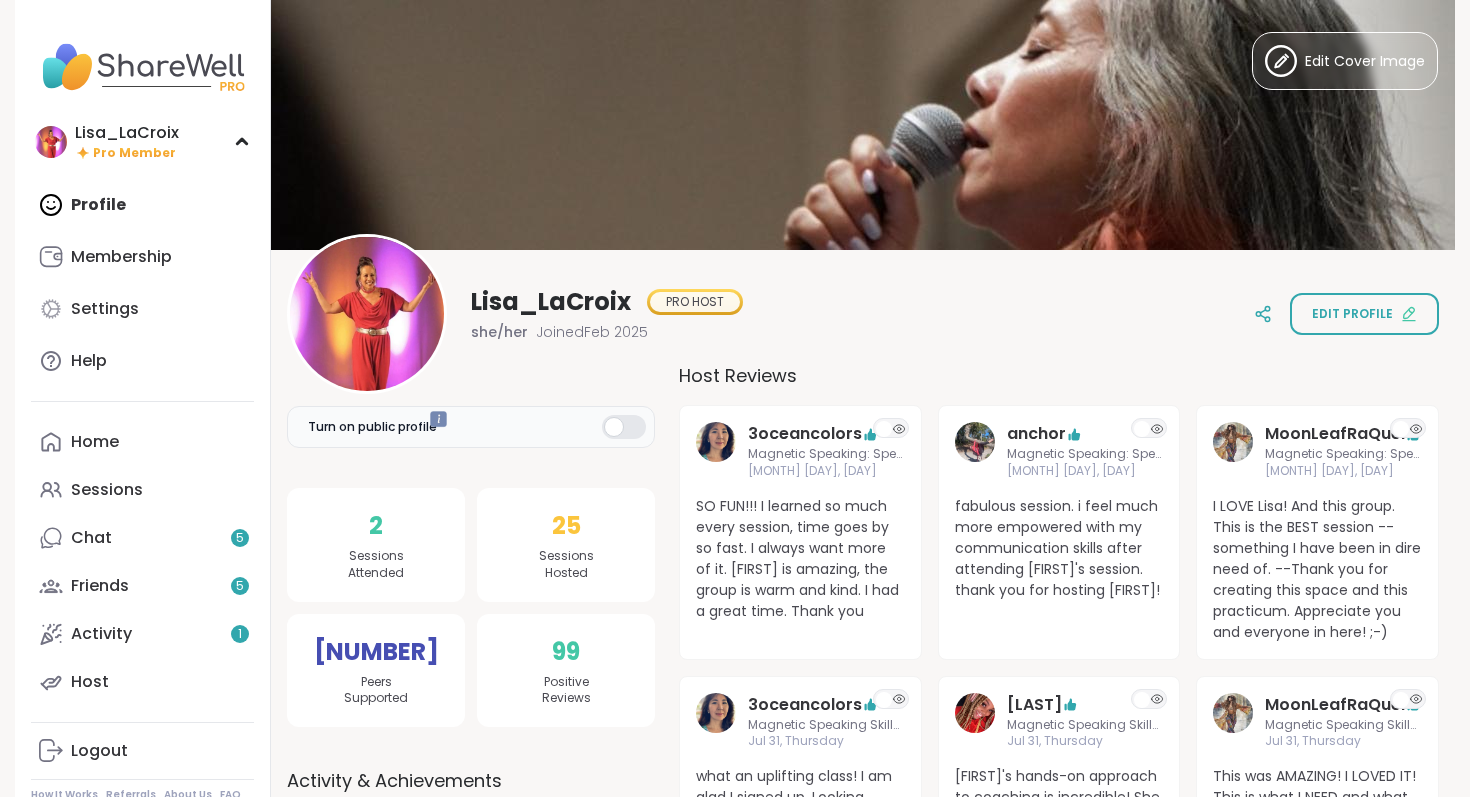 scroll, scrollTop: 0, scrollLeft: 0, axis: both 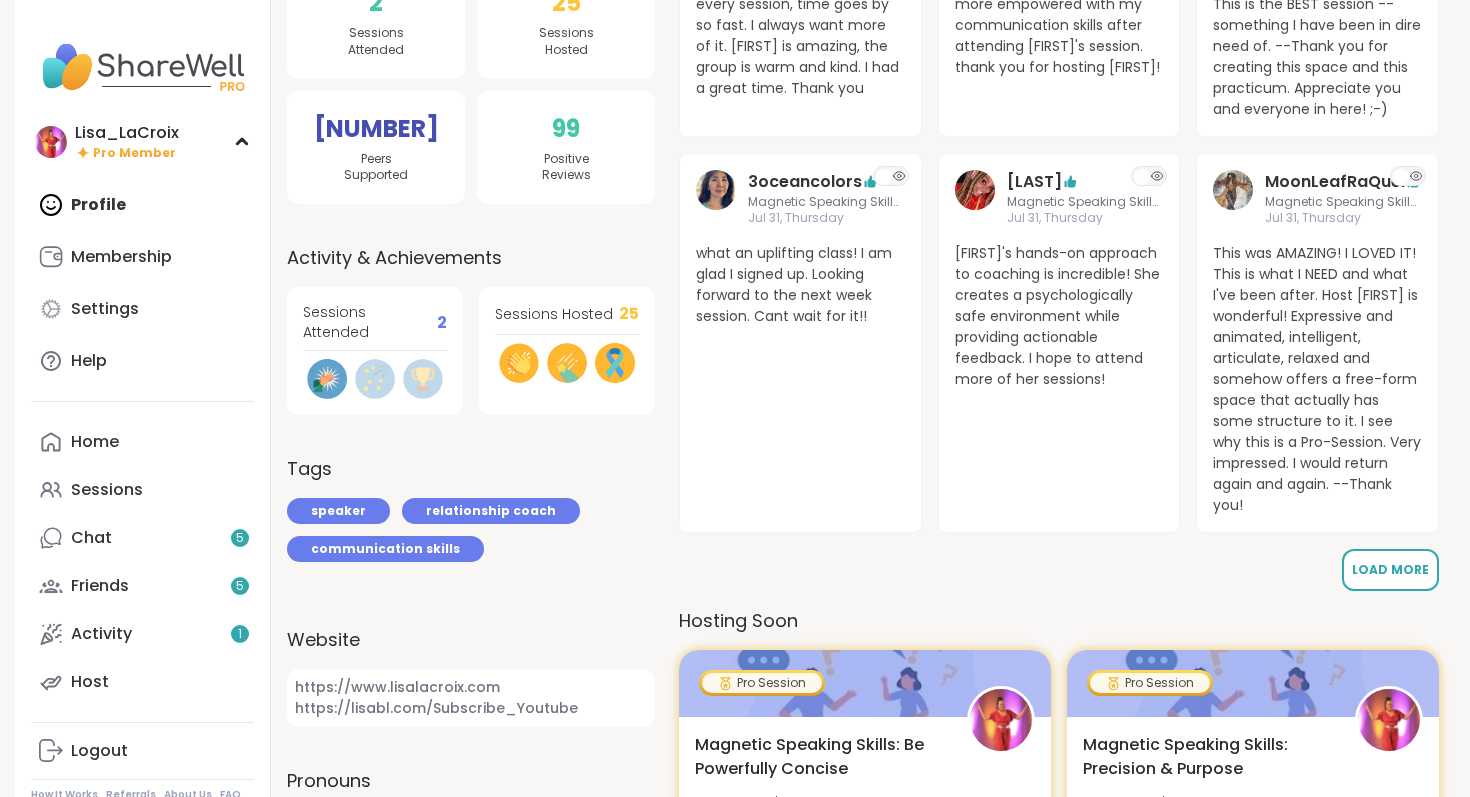 click on "Load More" at bounding box center [1390, 569] 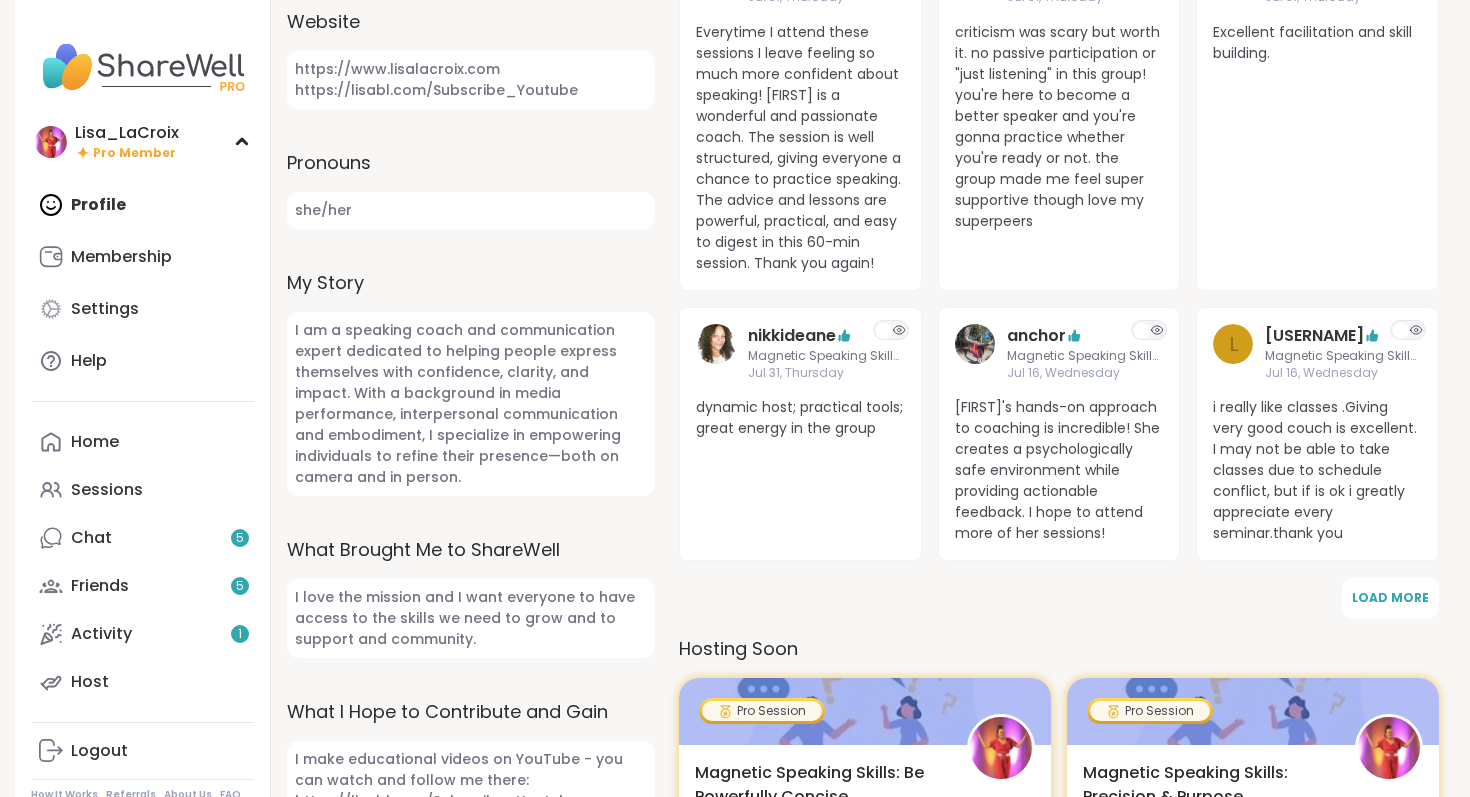 scroll, scrollTop: 0, scrollLeft: 0, axis: both 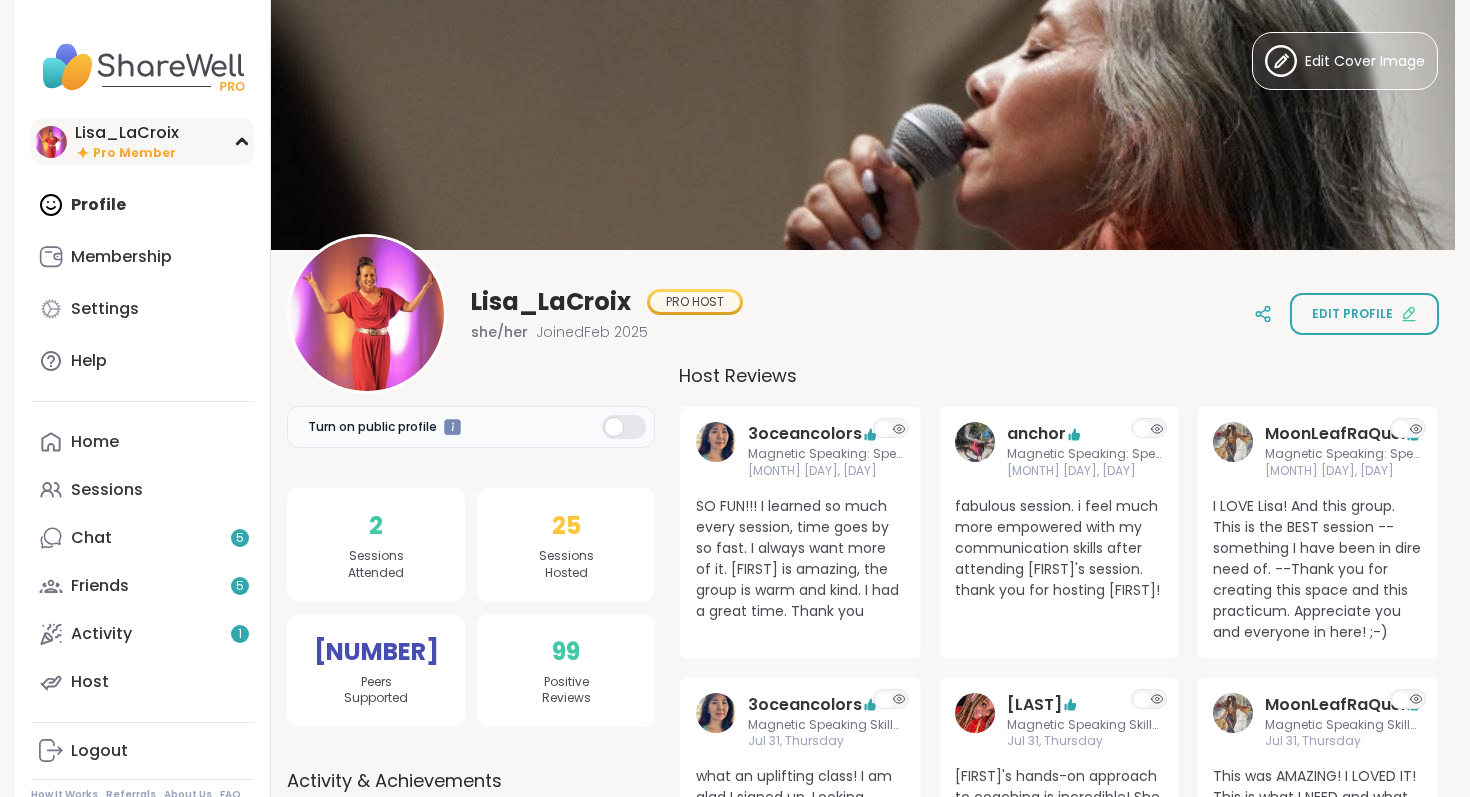click on "Lisa_LaCroix" at bounding box center [127, 133] 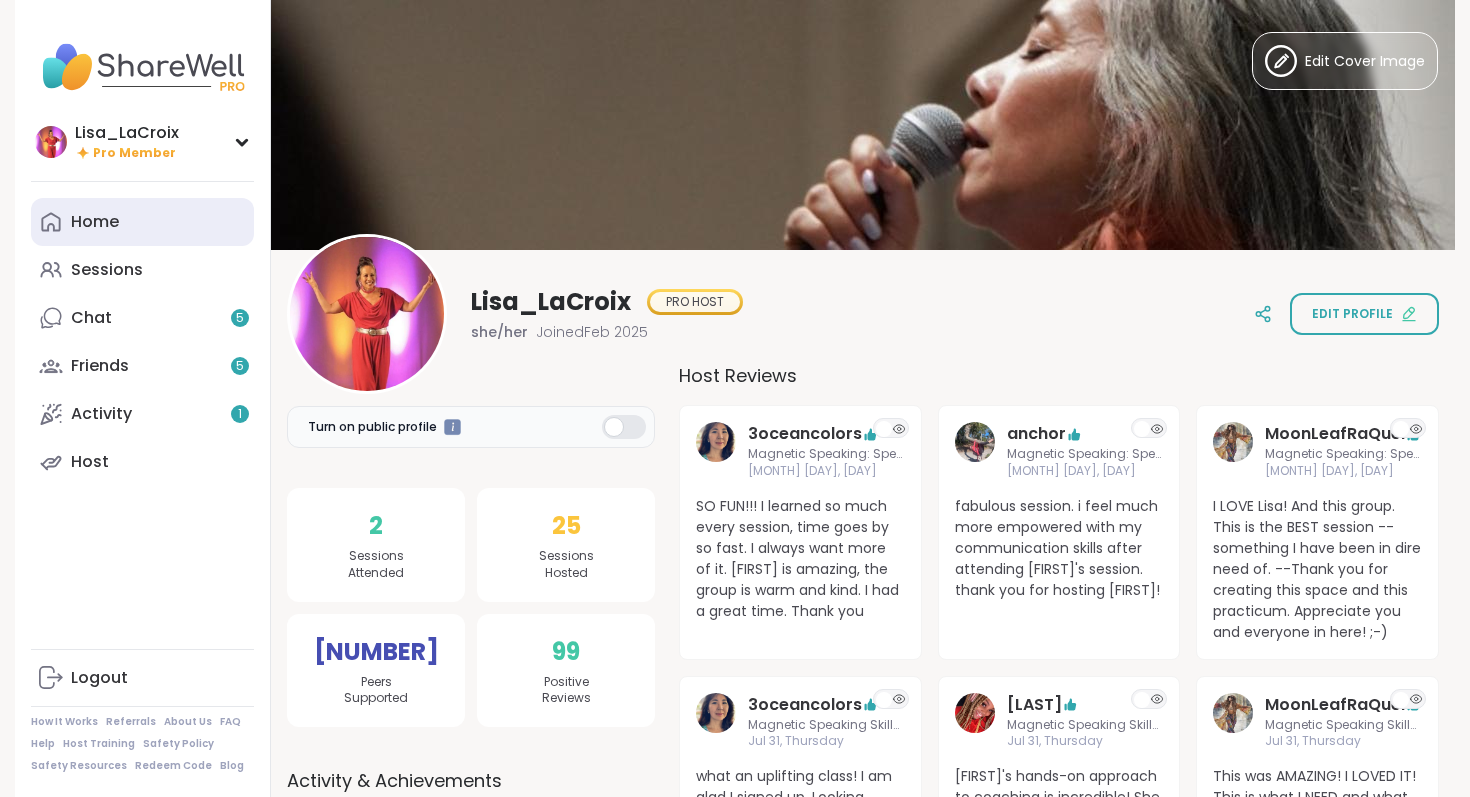 click on "Home" at bounding box center [142, 222] 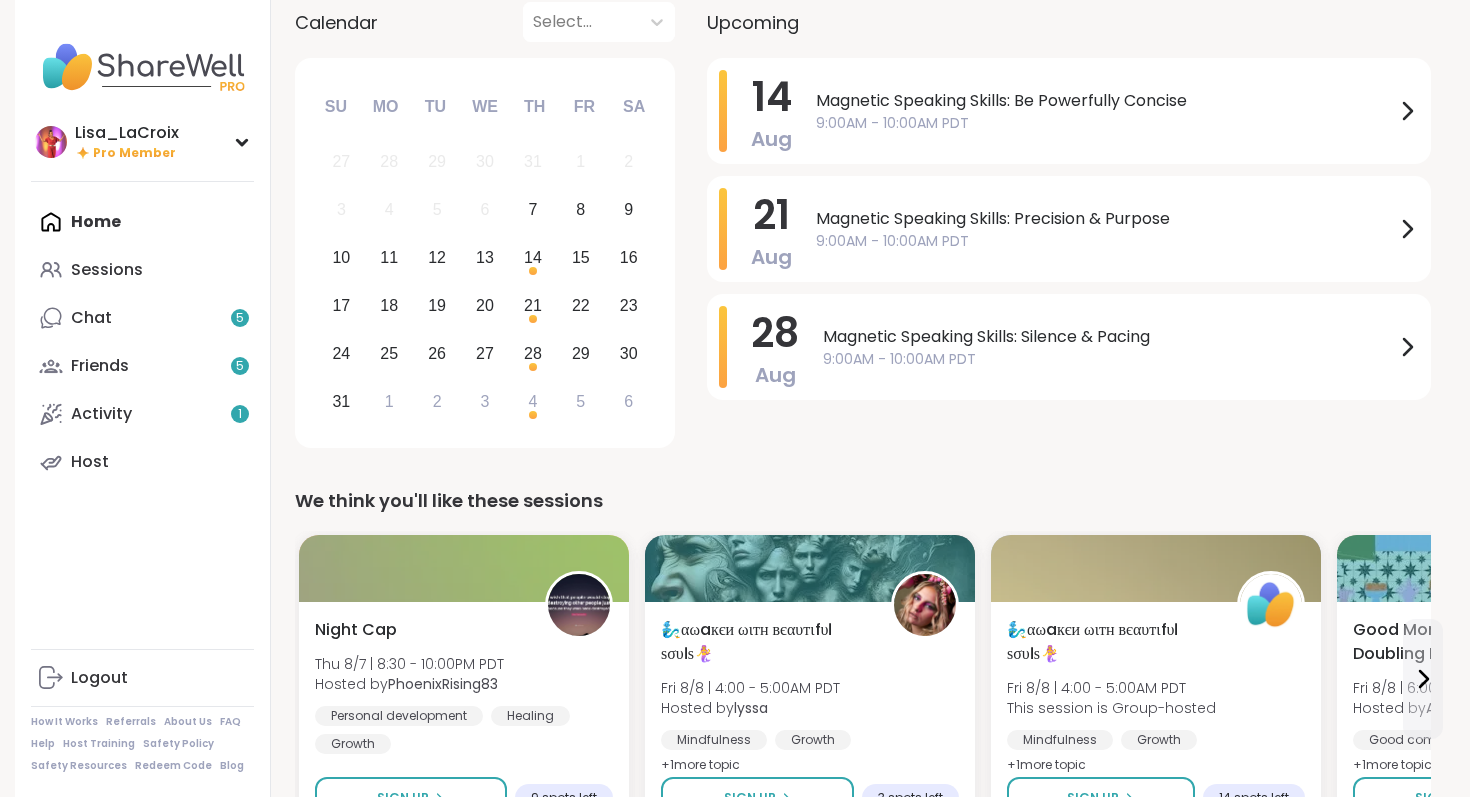 scroll, scrollTop: 0, scrollLeft: 0, axis: both 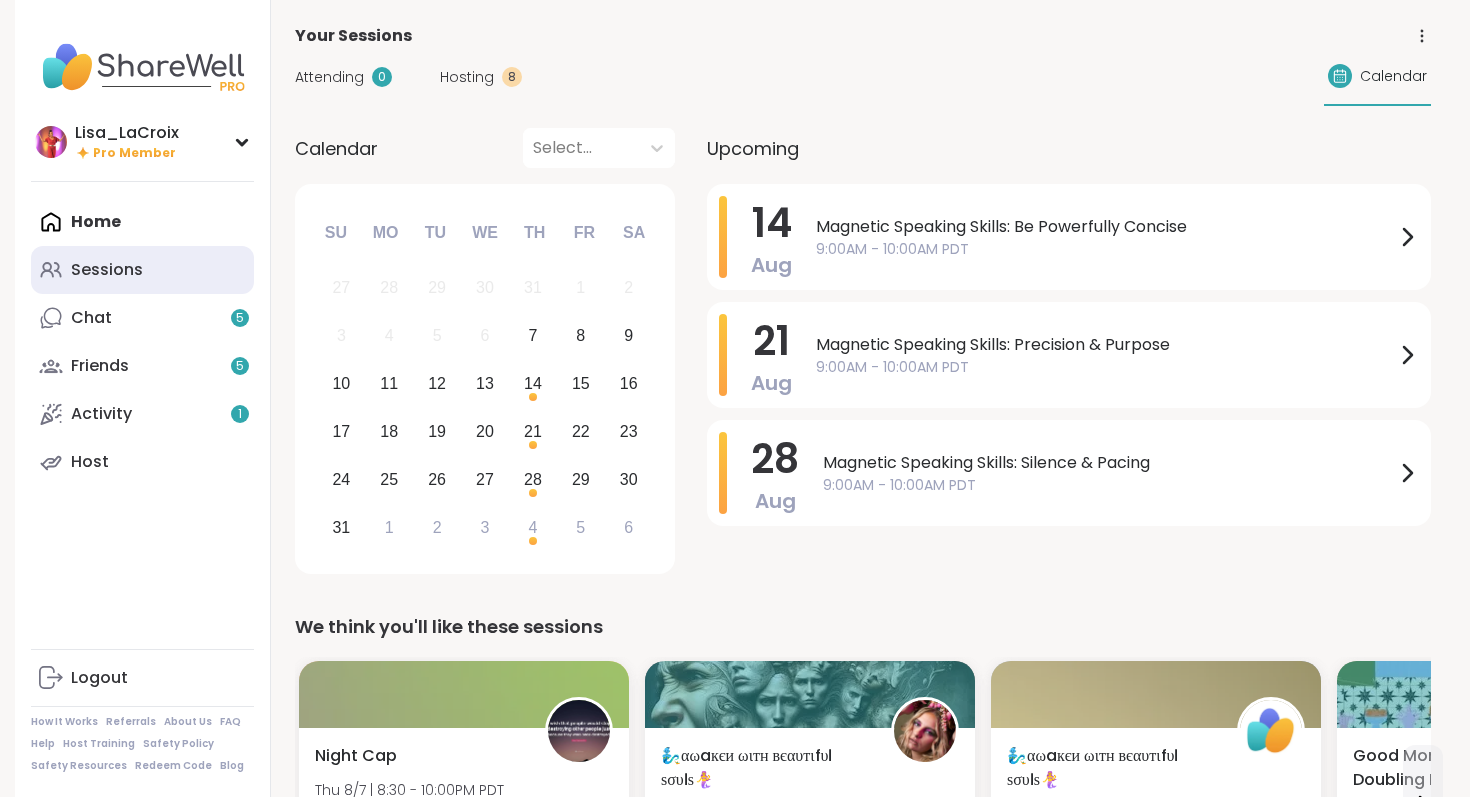 click on "Sessions" at bounding box center (107, 270) 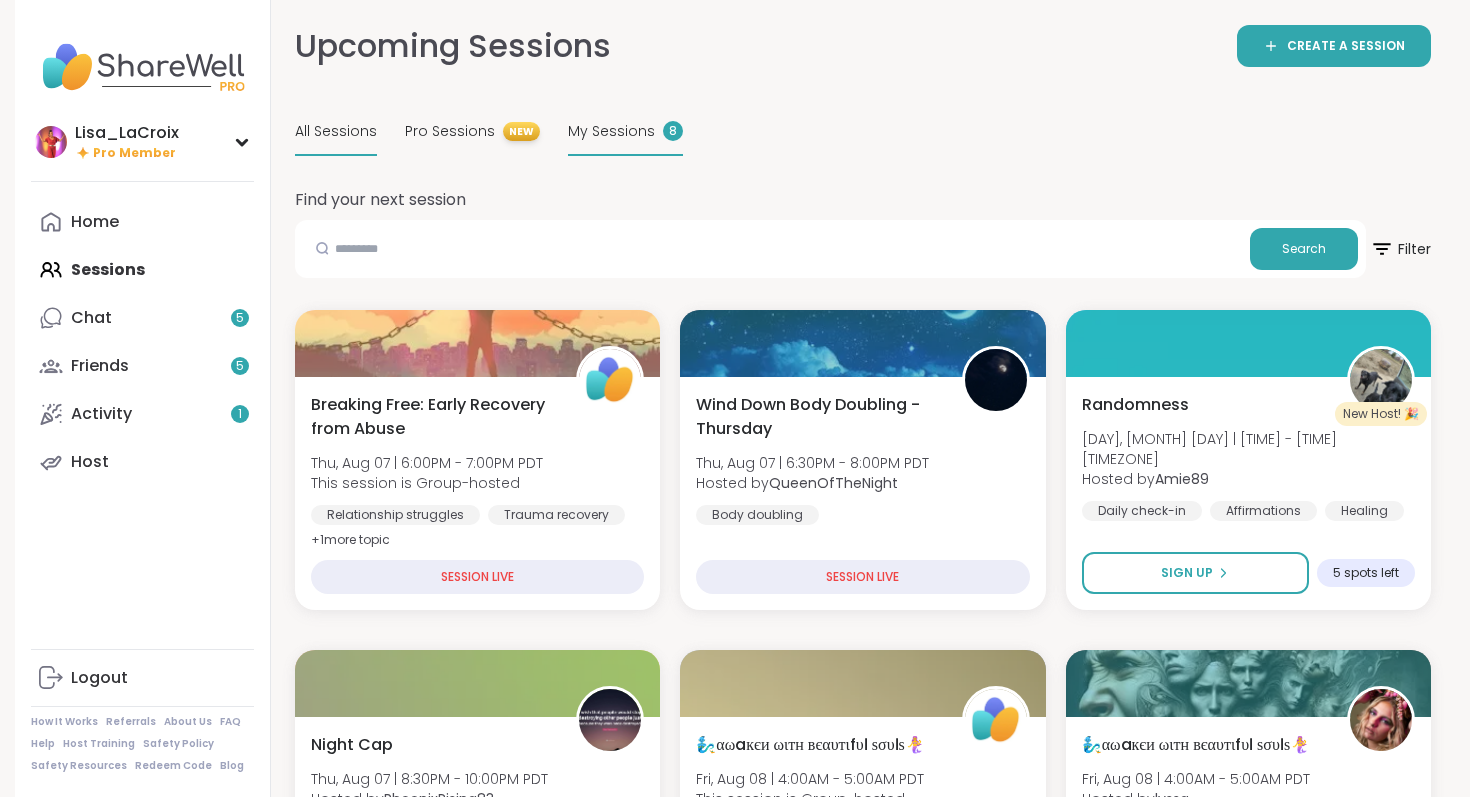 click on "My Sessions" at bounding box center (611, 131) 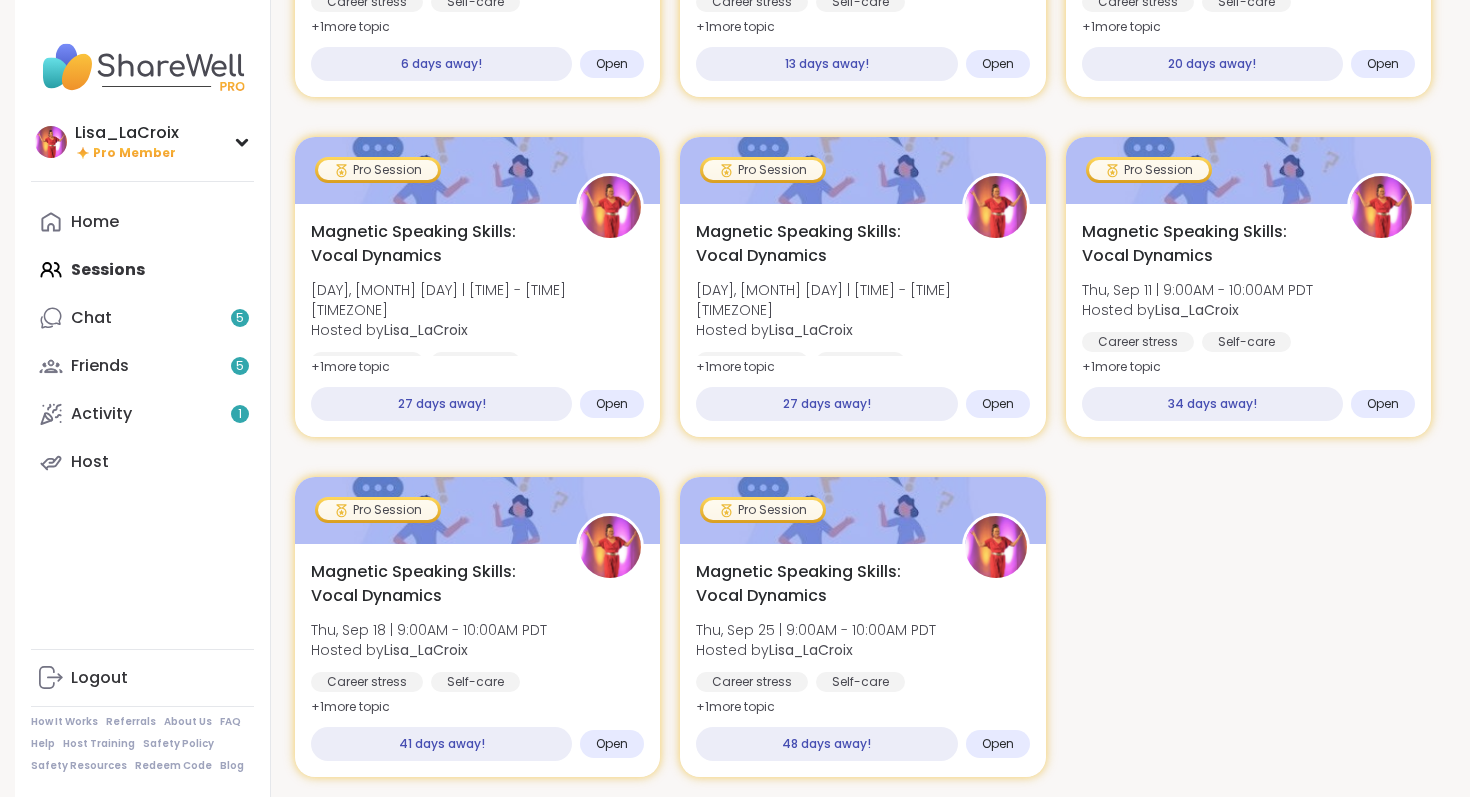 scroll, scrollTop: 0, scrollLeft: 0, axis: both 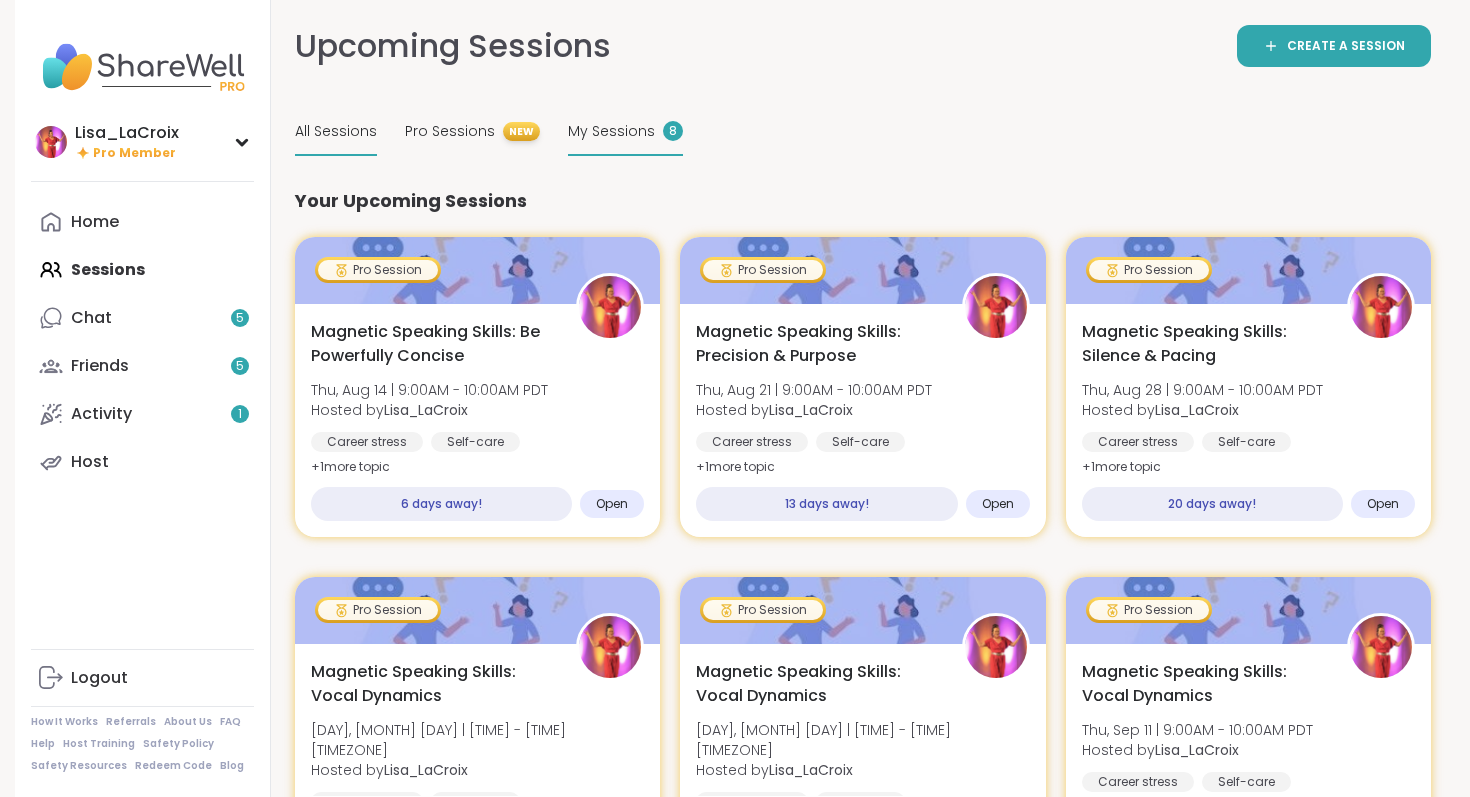 click on "All Sessions" at bounding box center (336, 131) 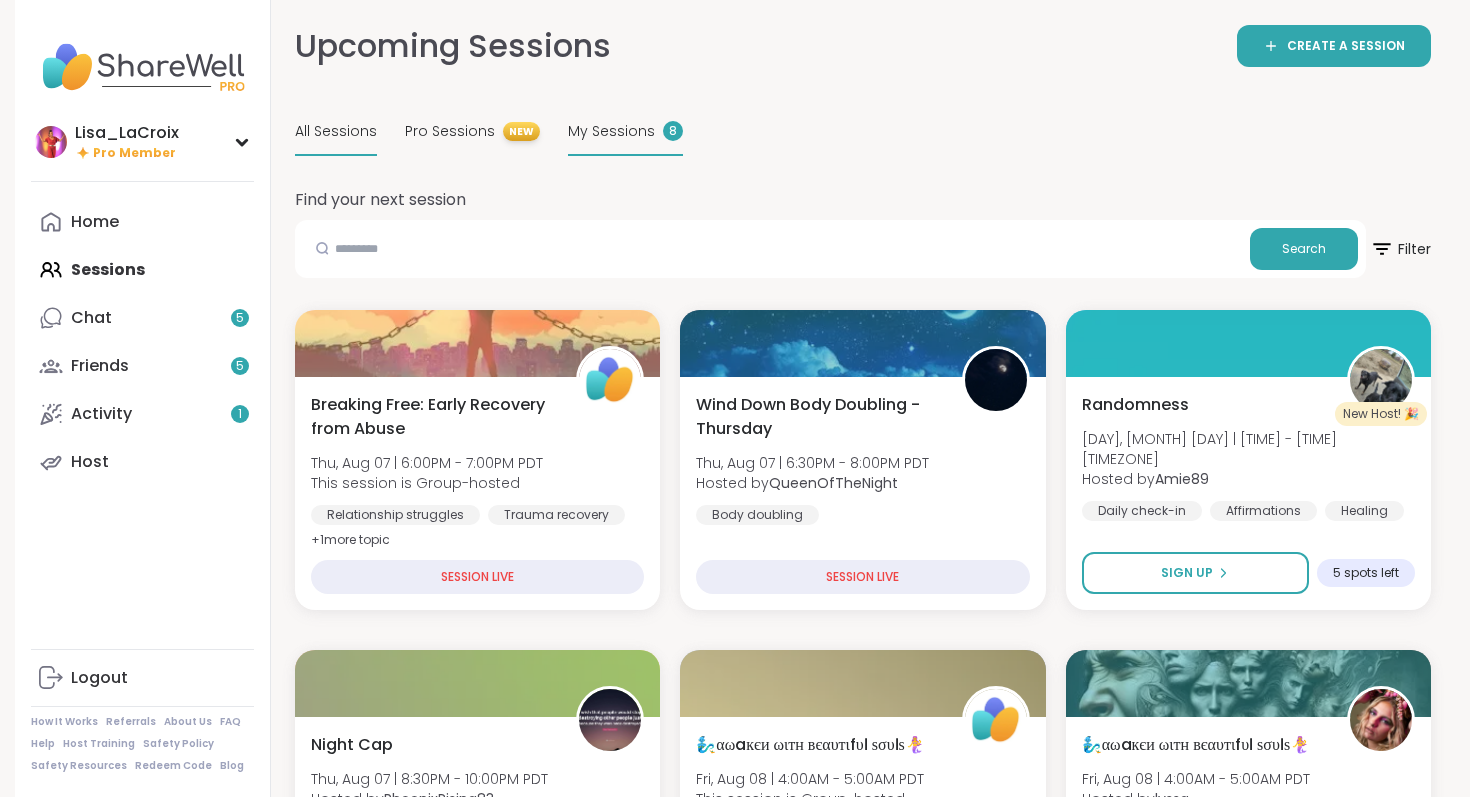 click on "My Sessions" at bounding box center [611, 131] 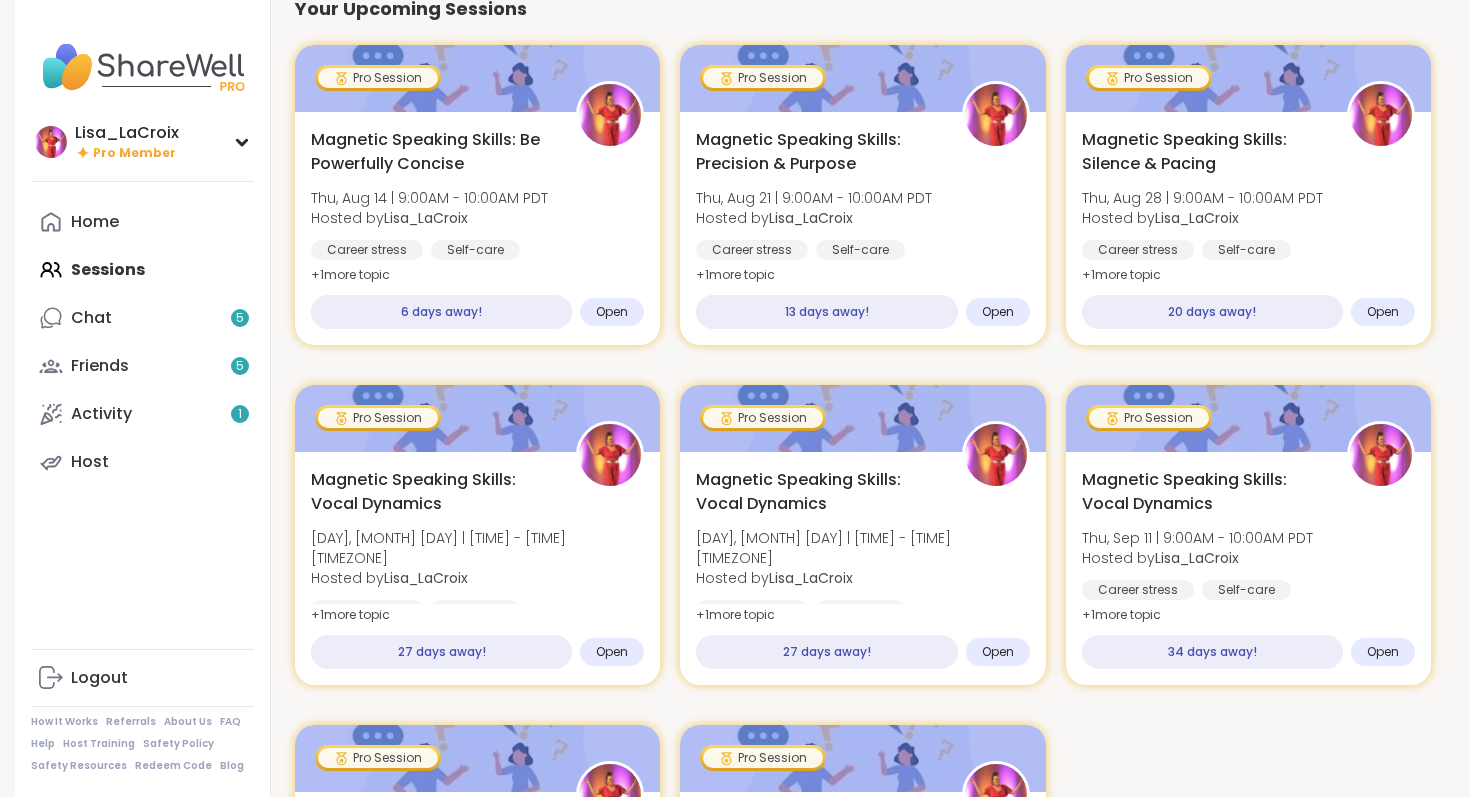 scroll, scrollTop: 0, scrollLeft: 0, axis: both 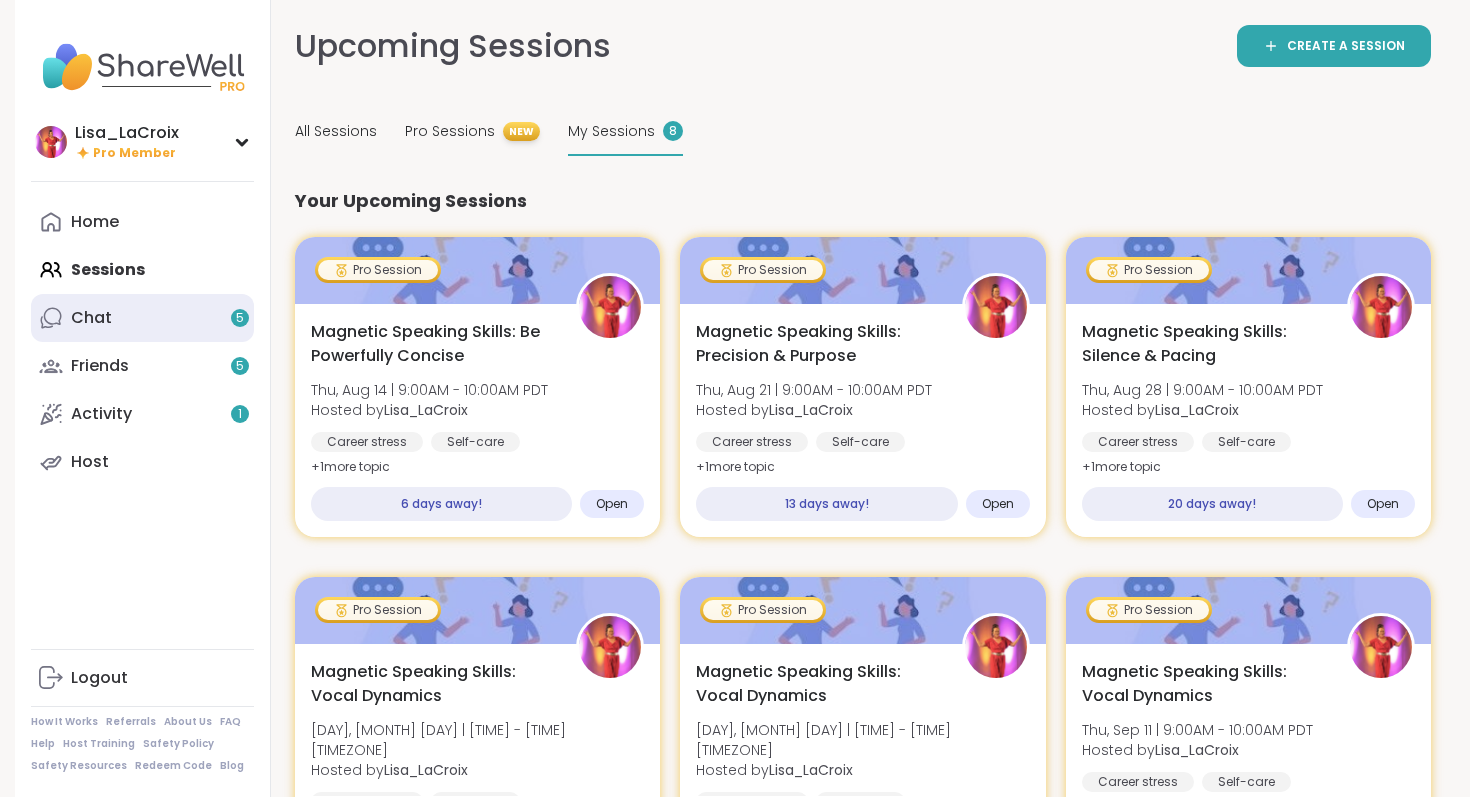 click on "Chat 5" at bounding box center [142, 318] 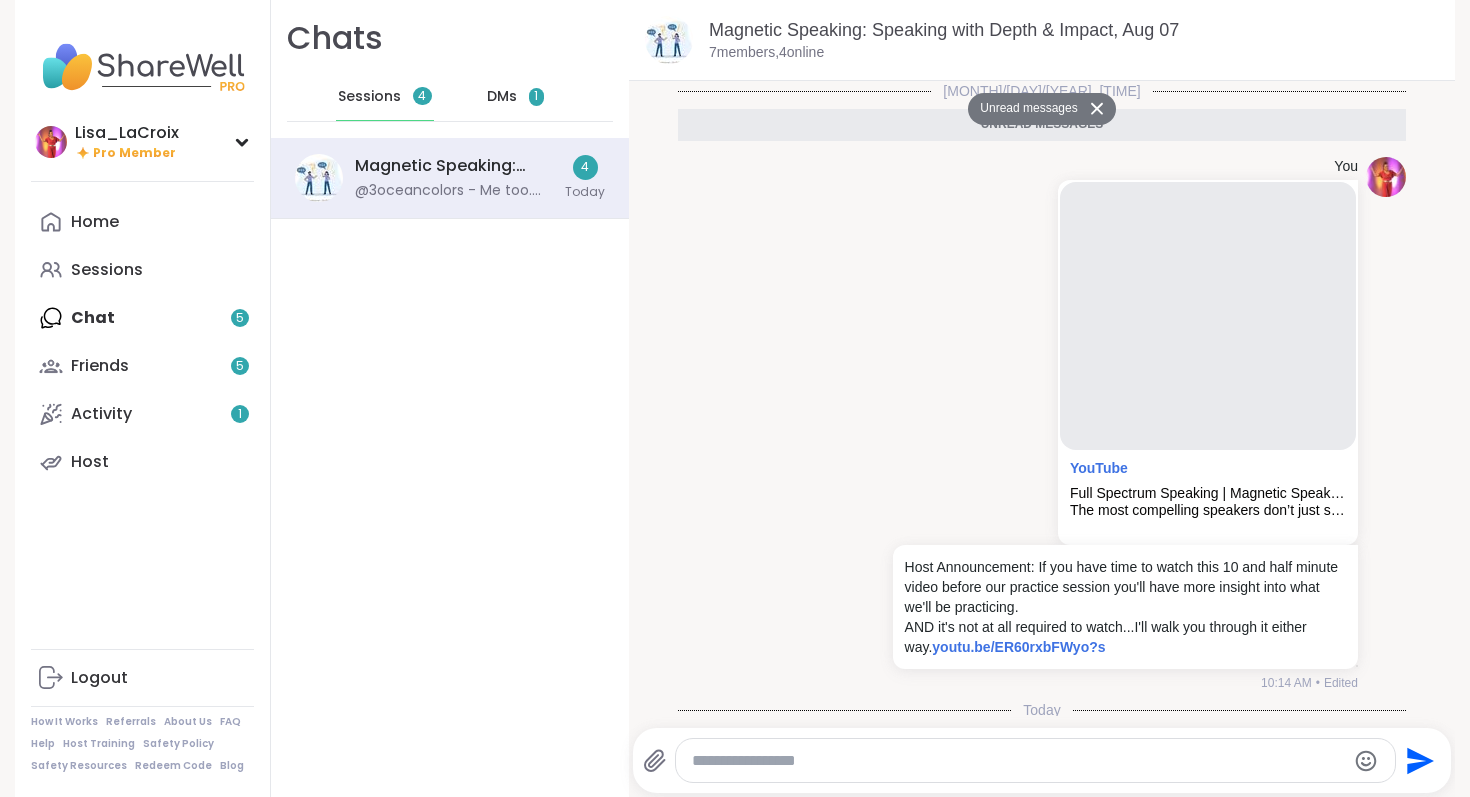 scroll, scrollTop: 0, scrollLeft: 0, axis: both 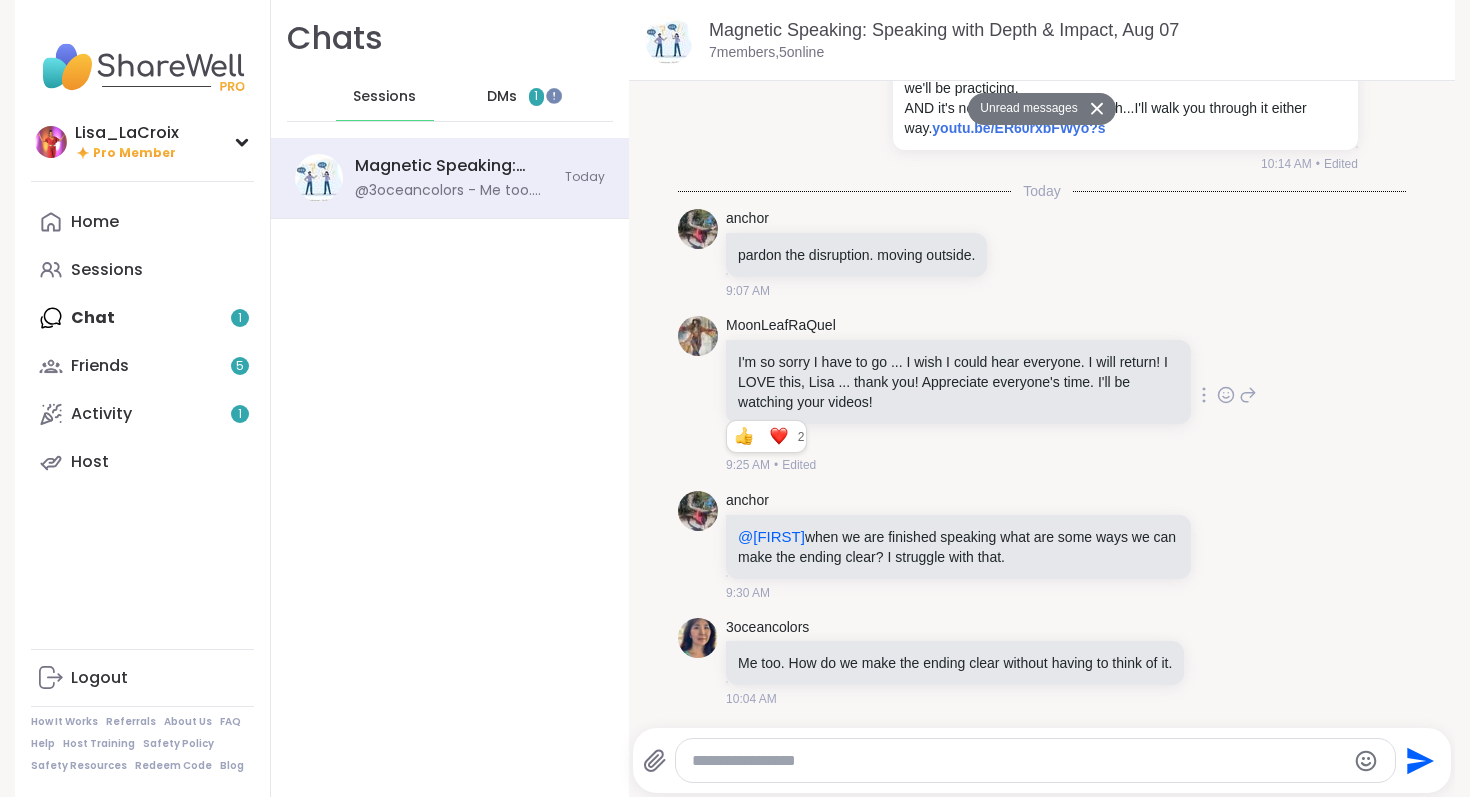 click 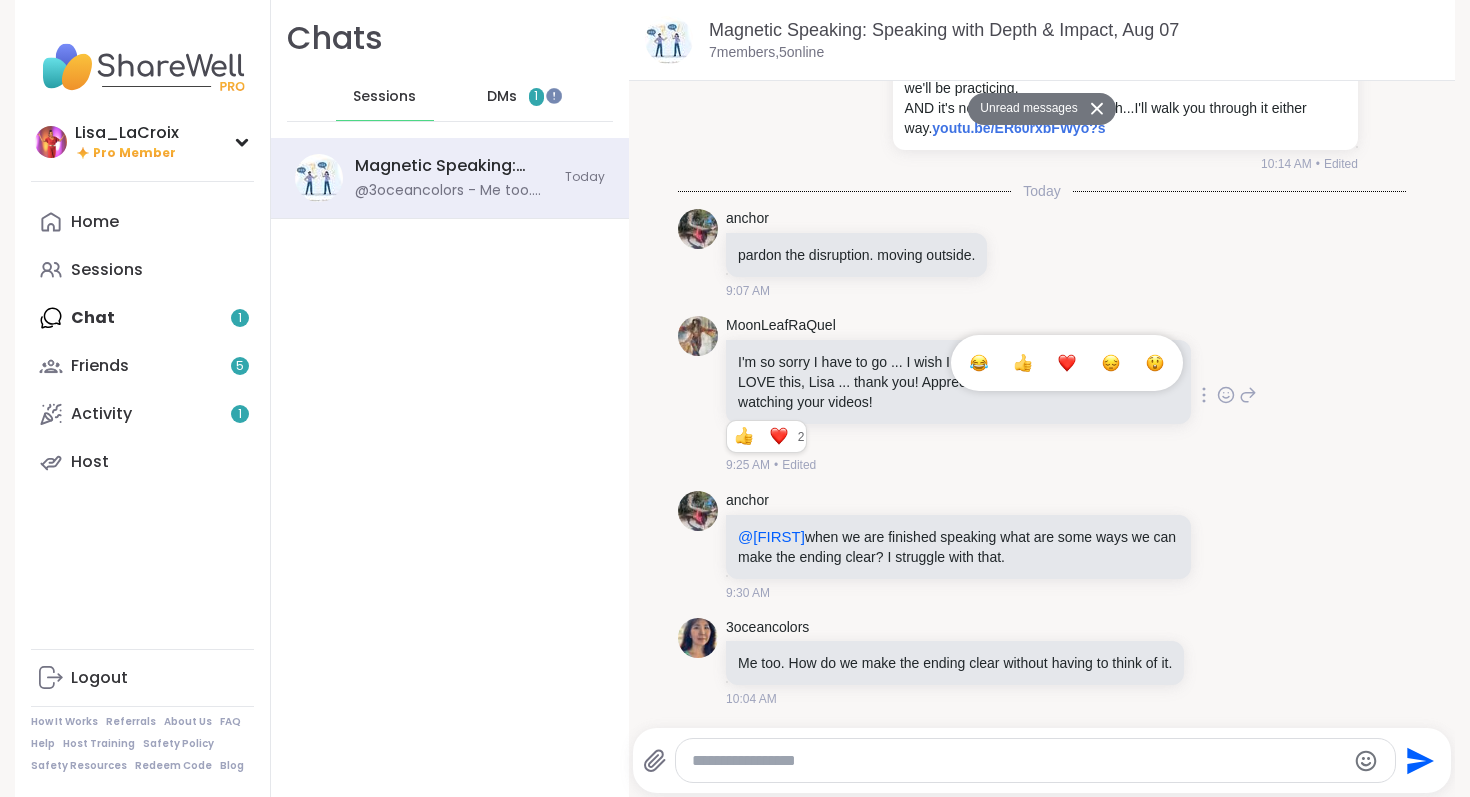 click at bounding box center [1067, 363] 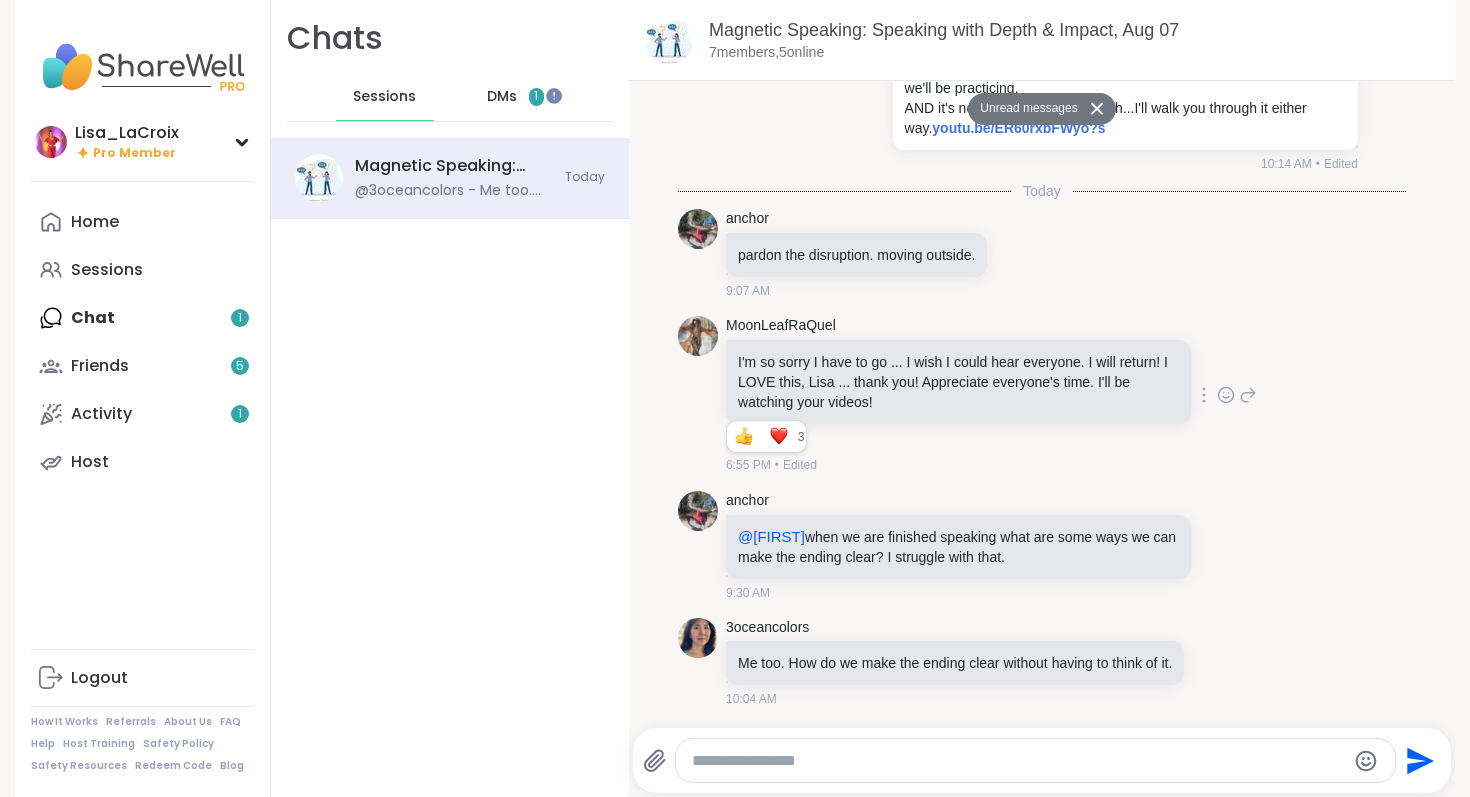 click at bounding box center [1018, 761] 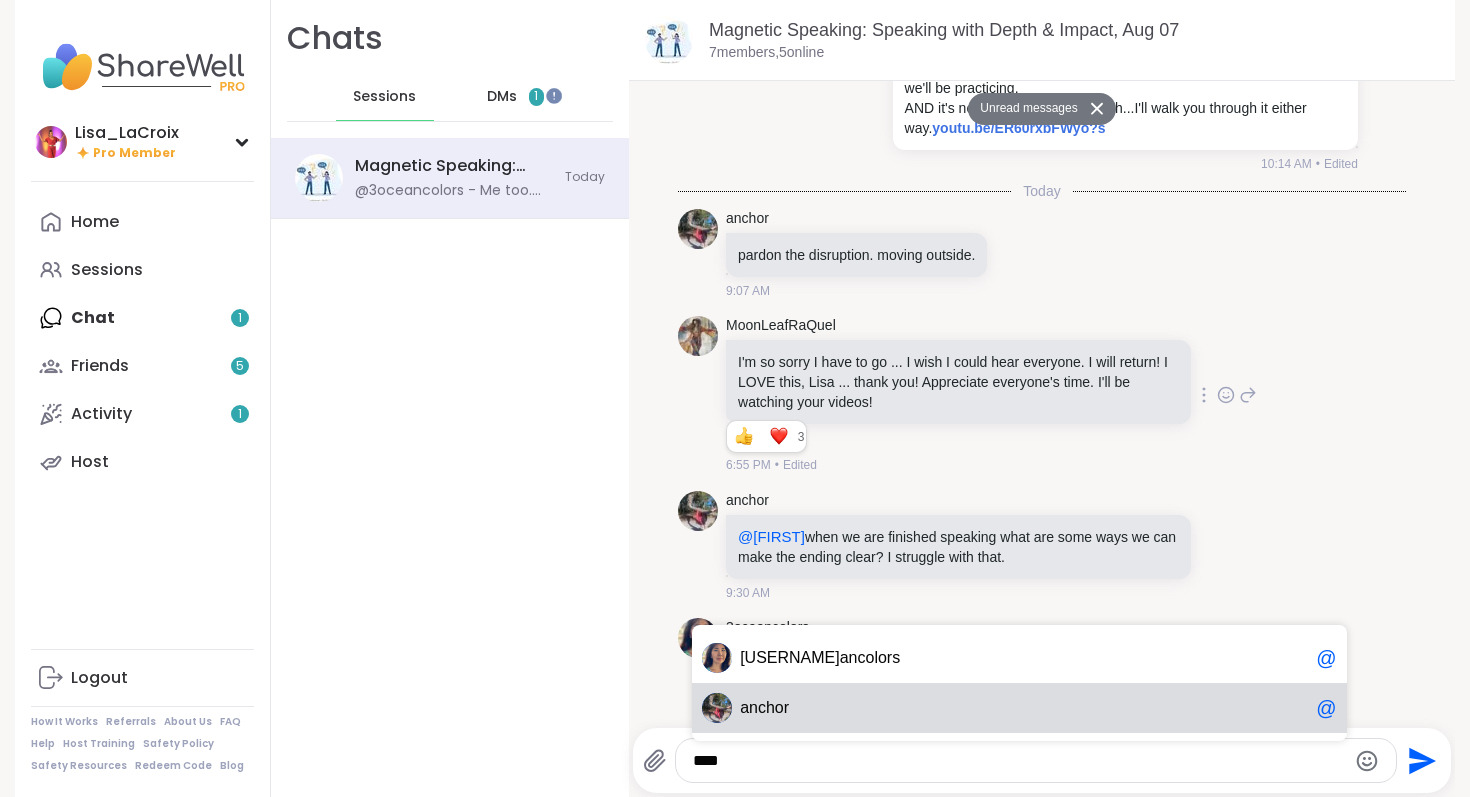 click on "hor" at bounding box center [777, 708] 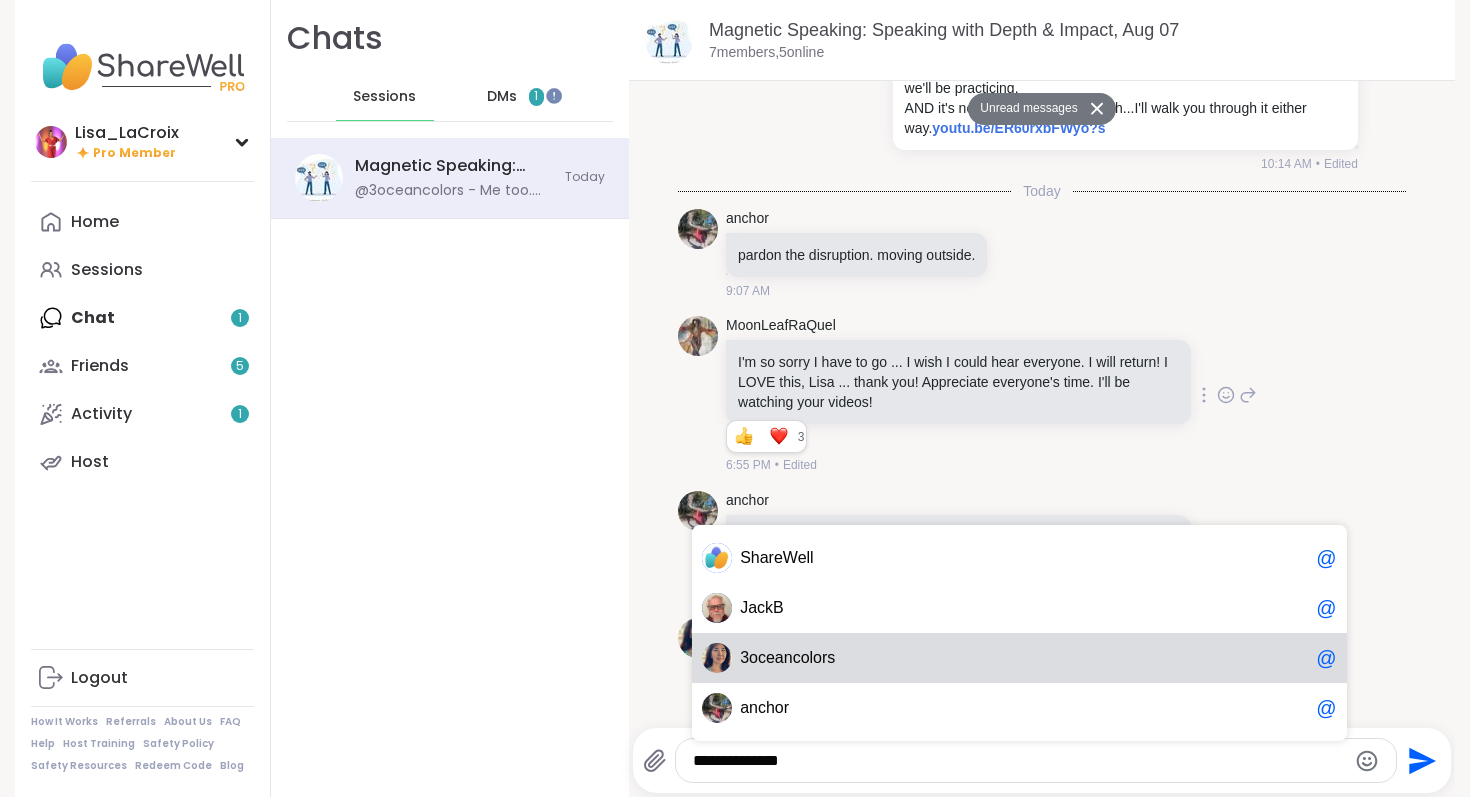 click on "oceancolors" at bounding box center (792, 658) 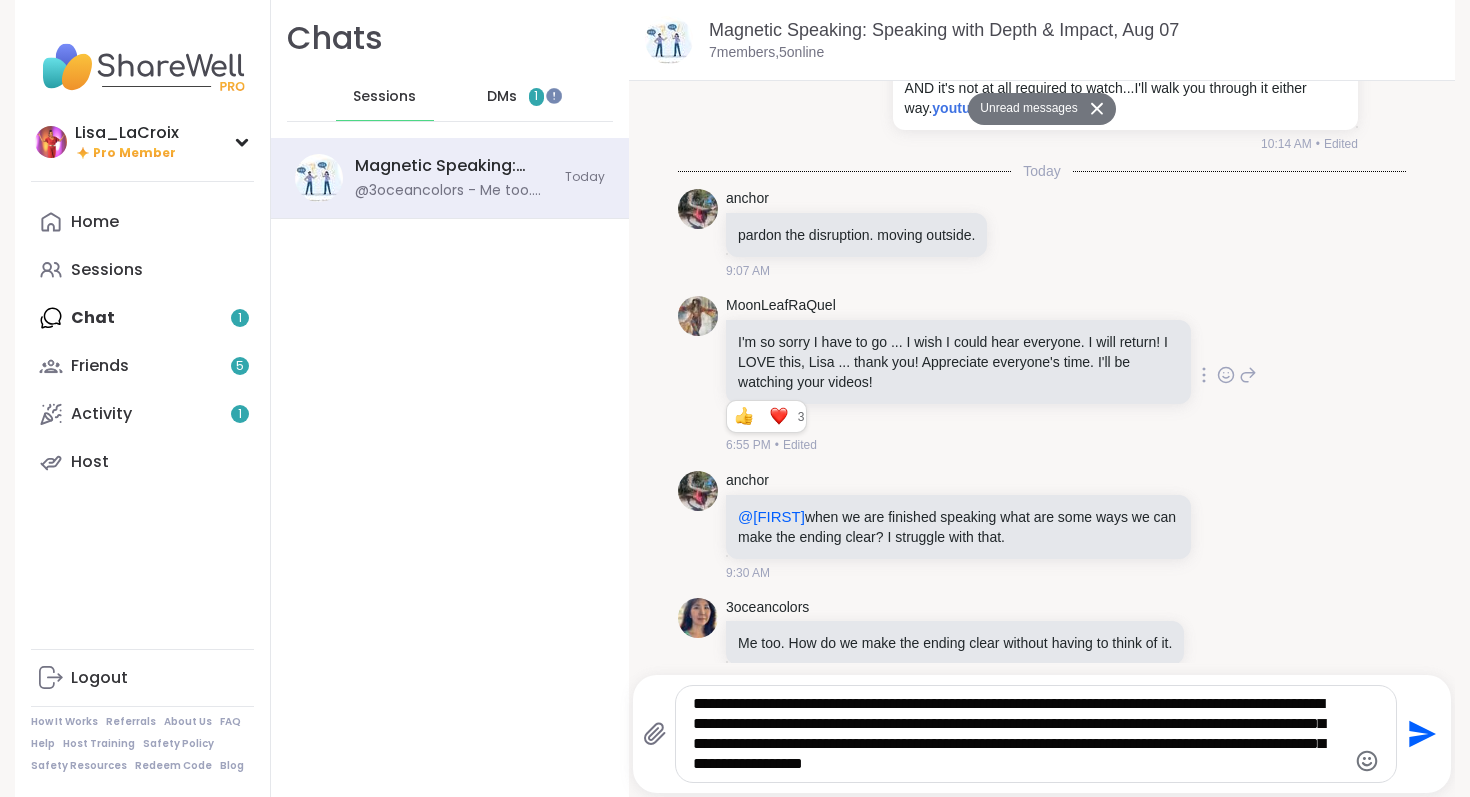 click on "**********" at bounding box center (1019, 734) 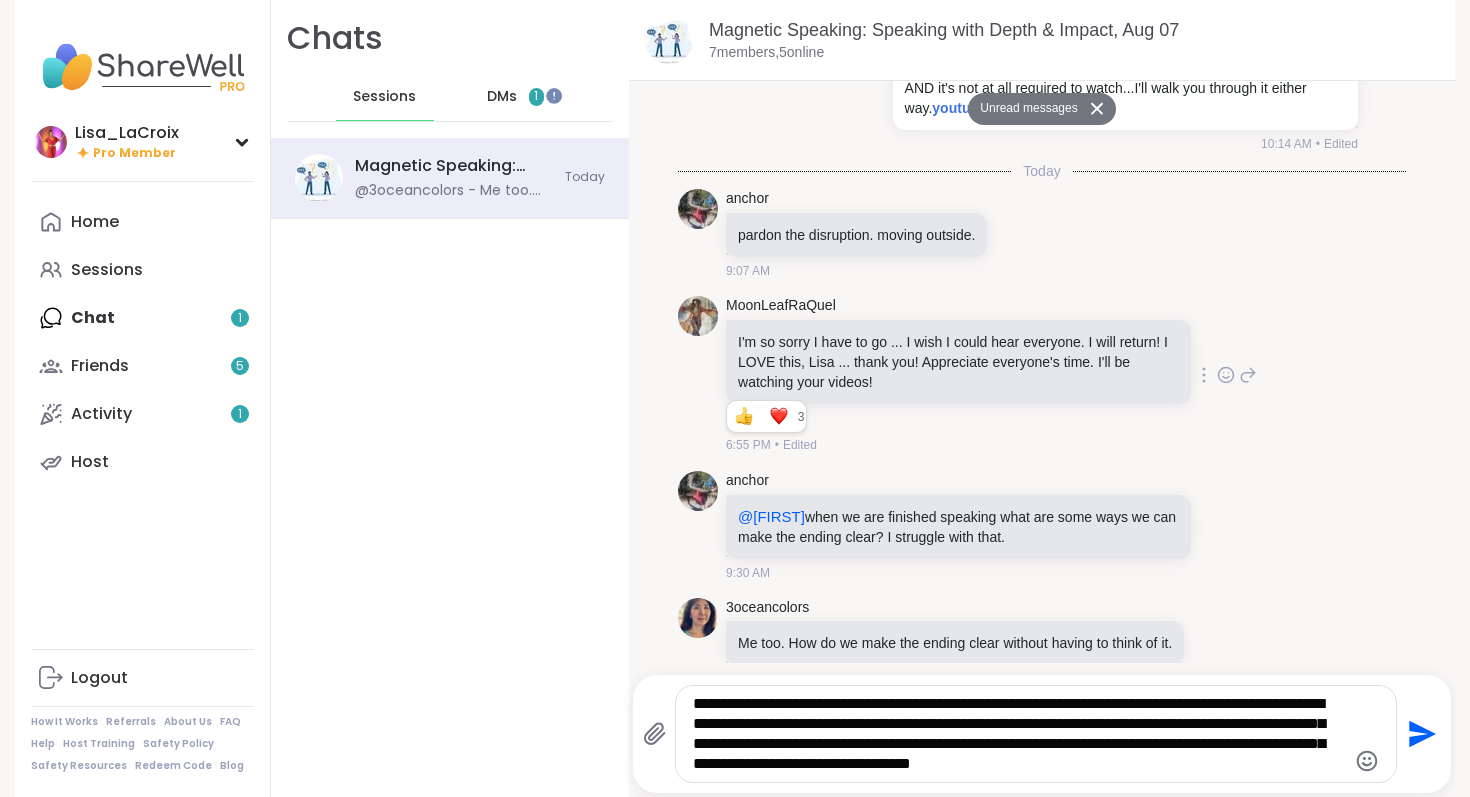 click on "**********" at bounding box center (1019, 734) 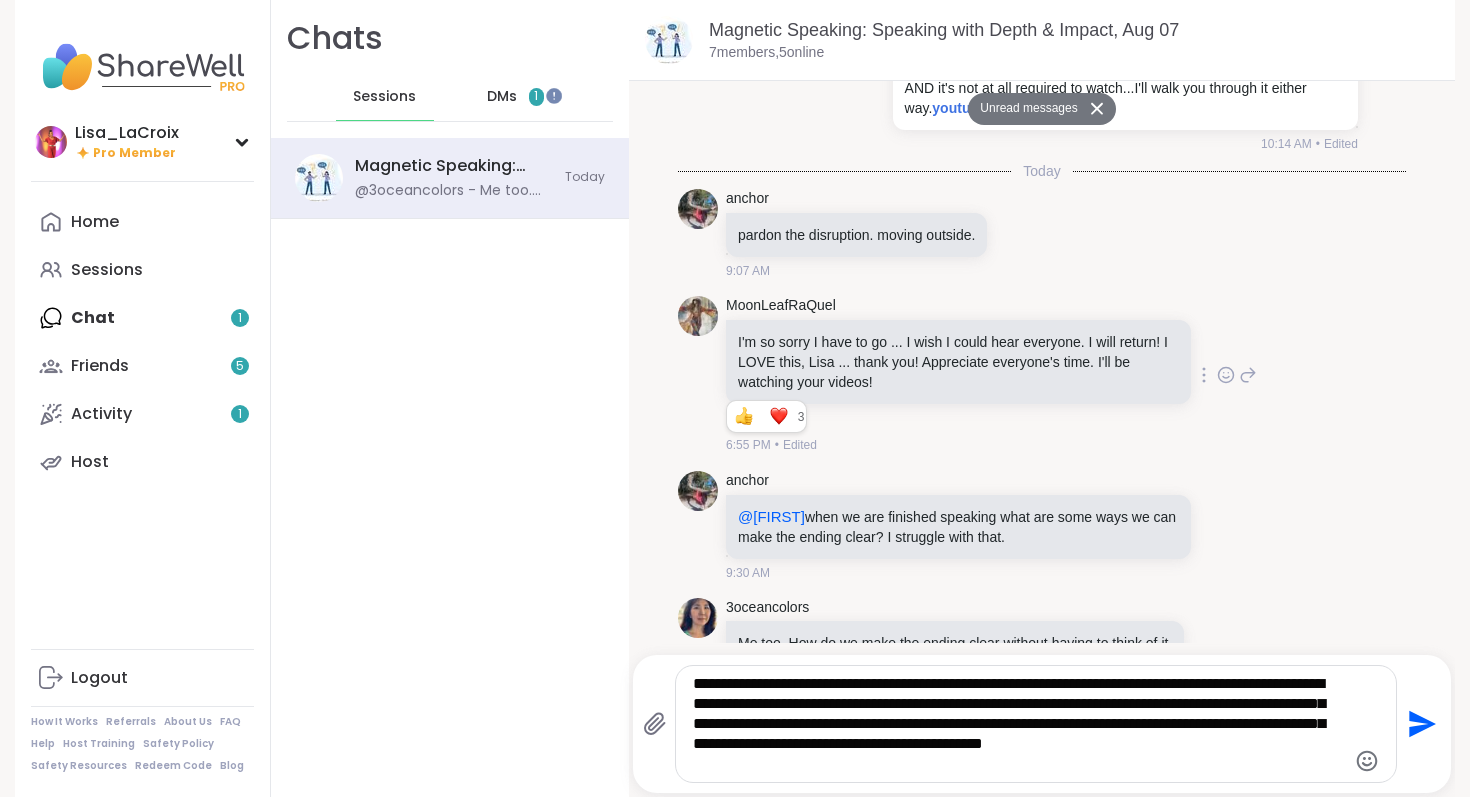 click on "**********" at bounding box center [1019, 724] 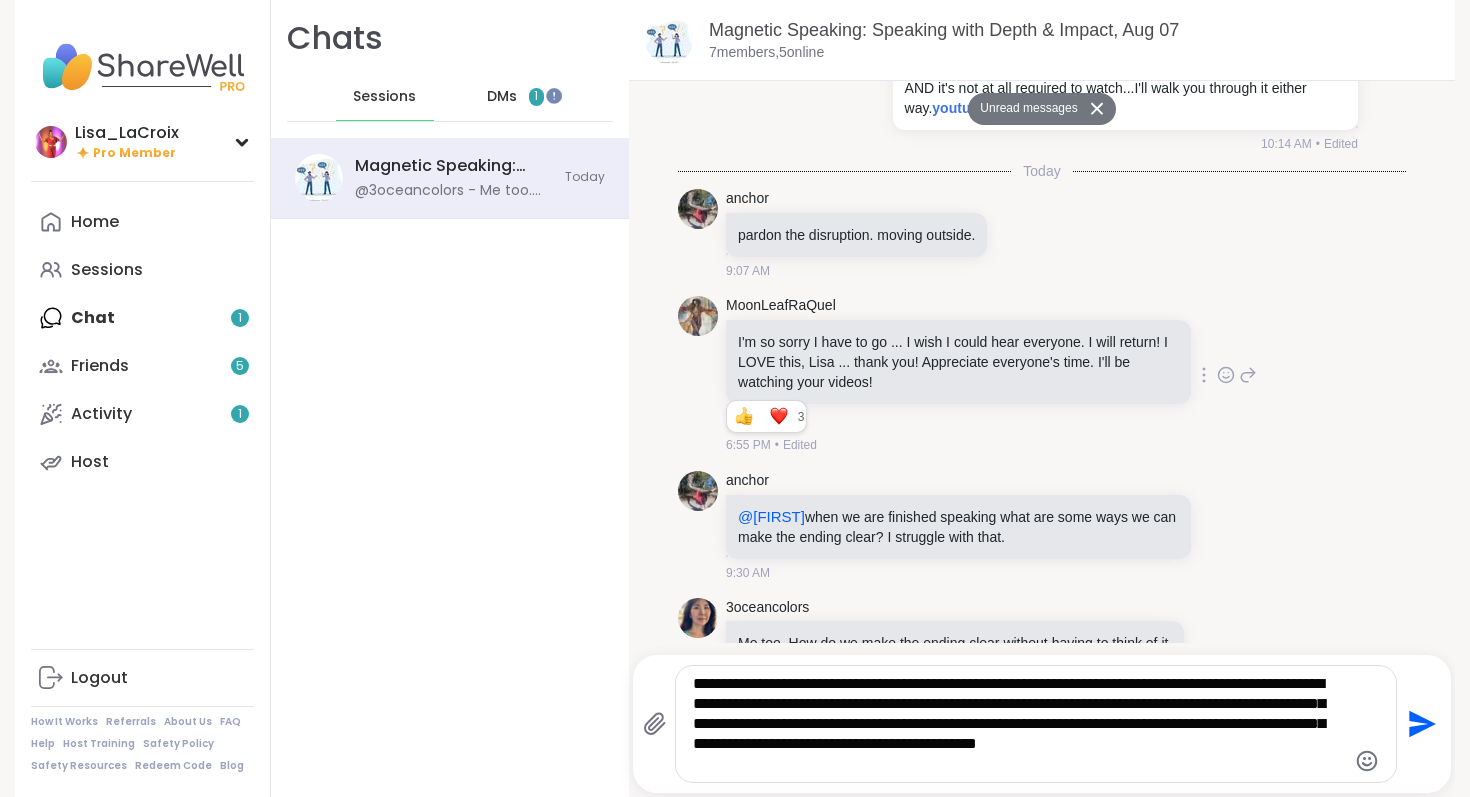 click on "**********" at bounding box center (1019, 724) 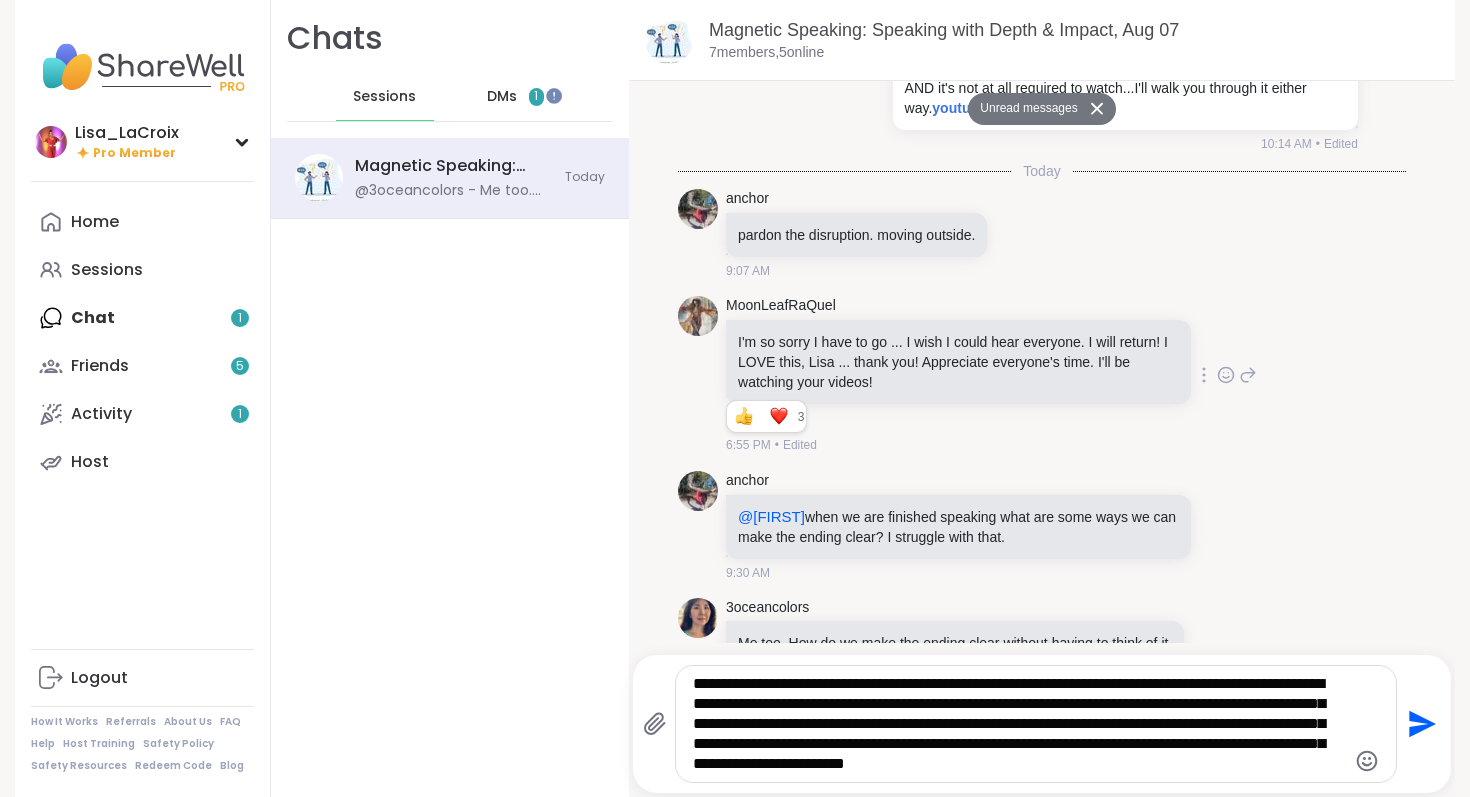 type on "**********" 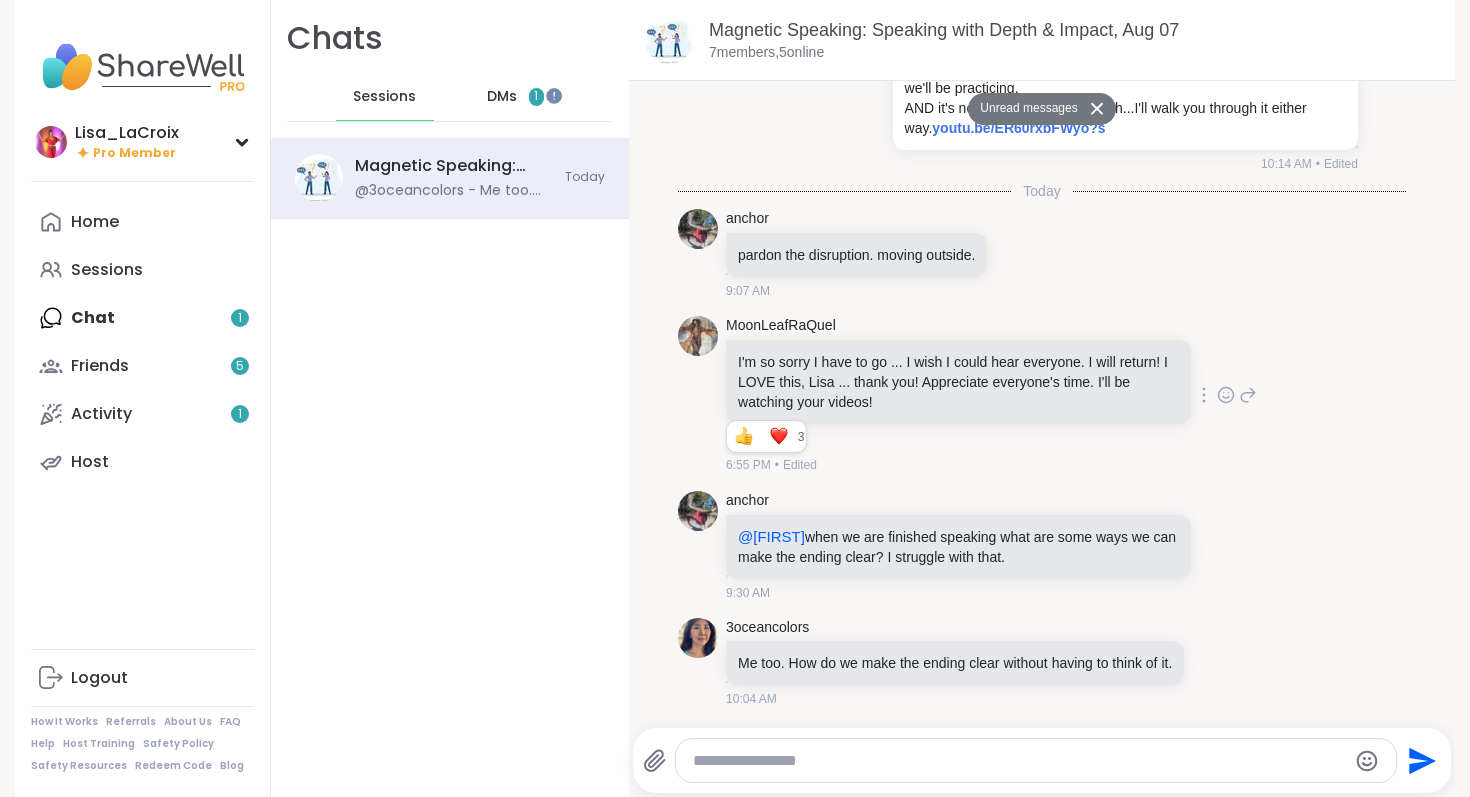 scroll, scrollTop: 718, scrollLeft: 0, axis: vertical 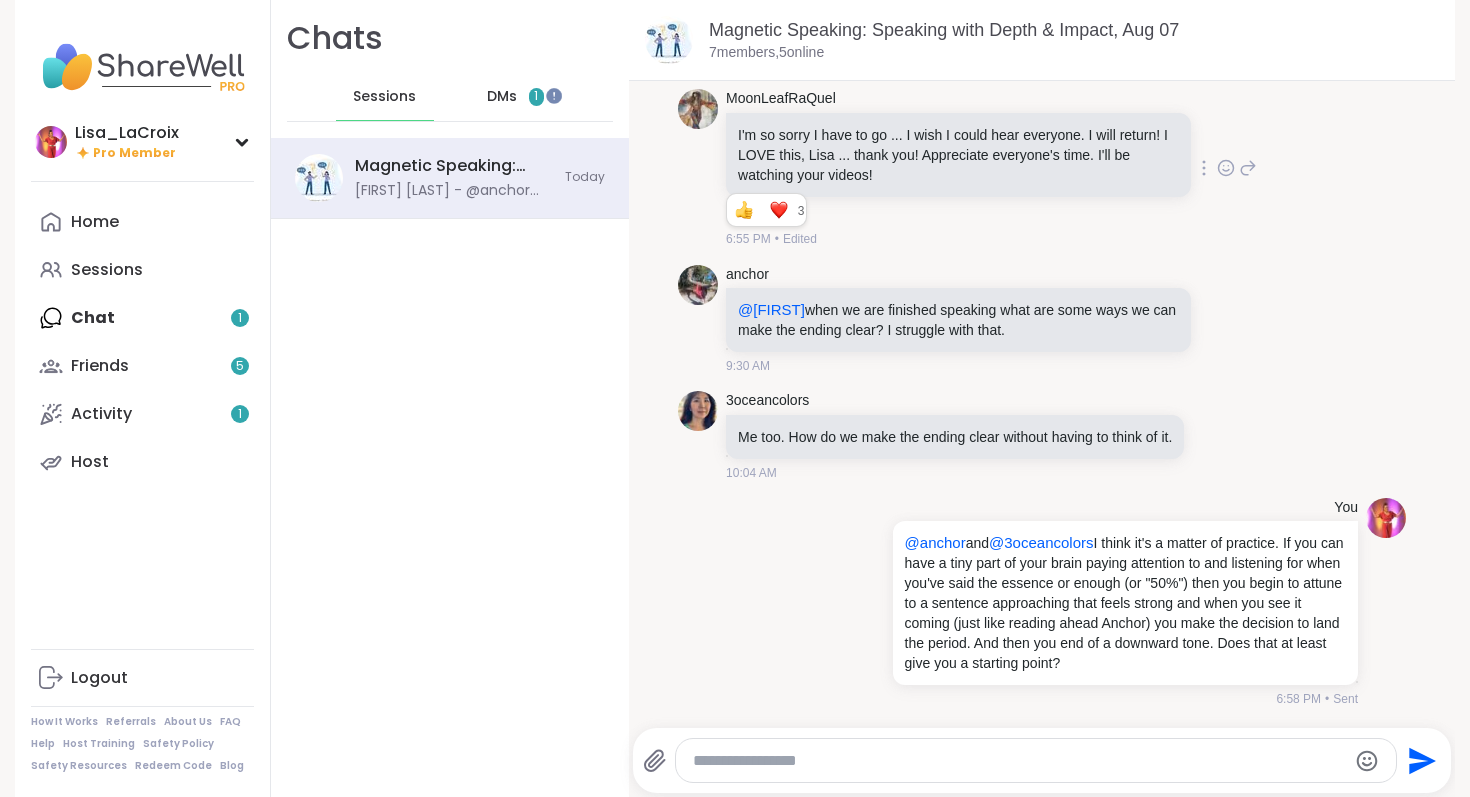 type 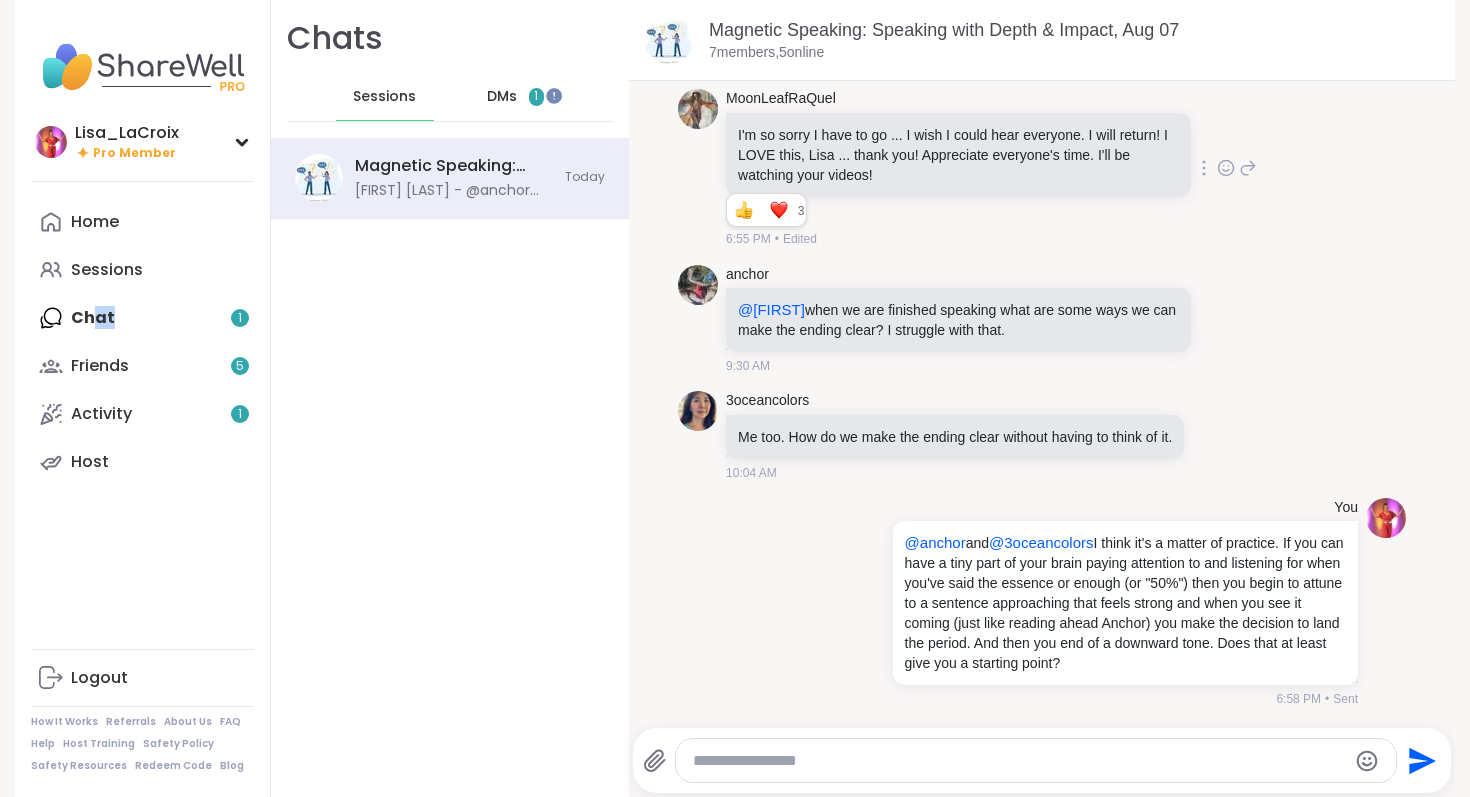drag, startPoint x: 236, startPoint y: 316, endPoint x: 91, endPoint y: 318, distance: 145.0138 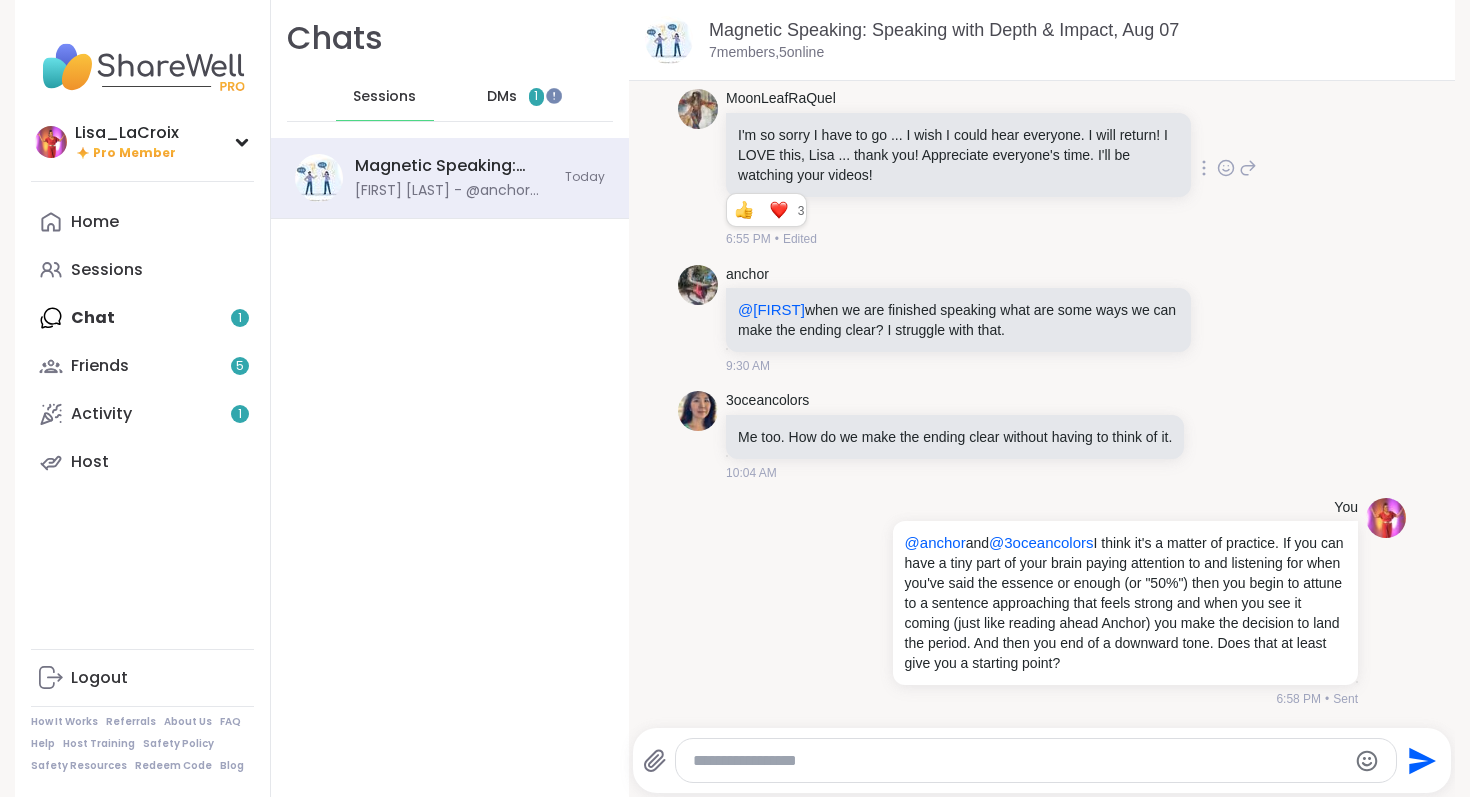 click on "Home Sessions Chat 1 Friends 5 Activity 1 Host" at bounding box center [142, 342] 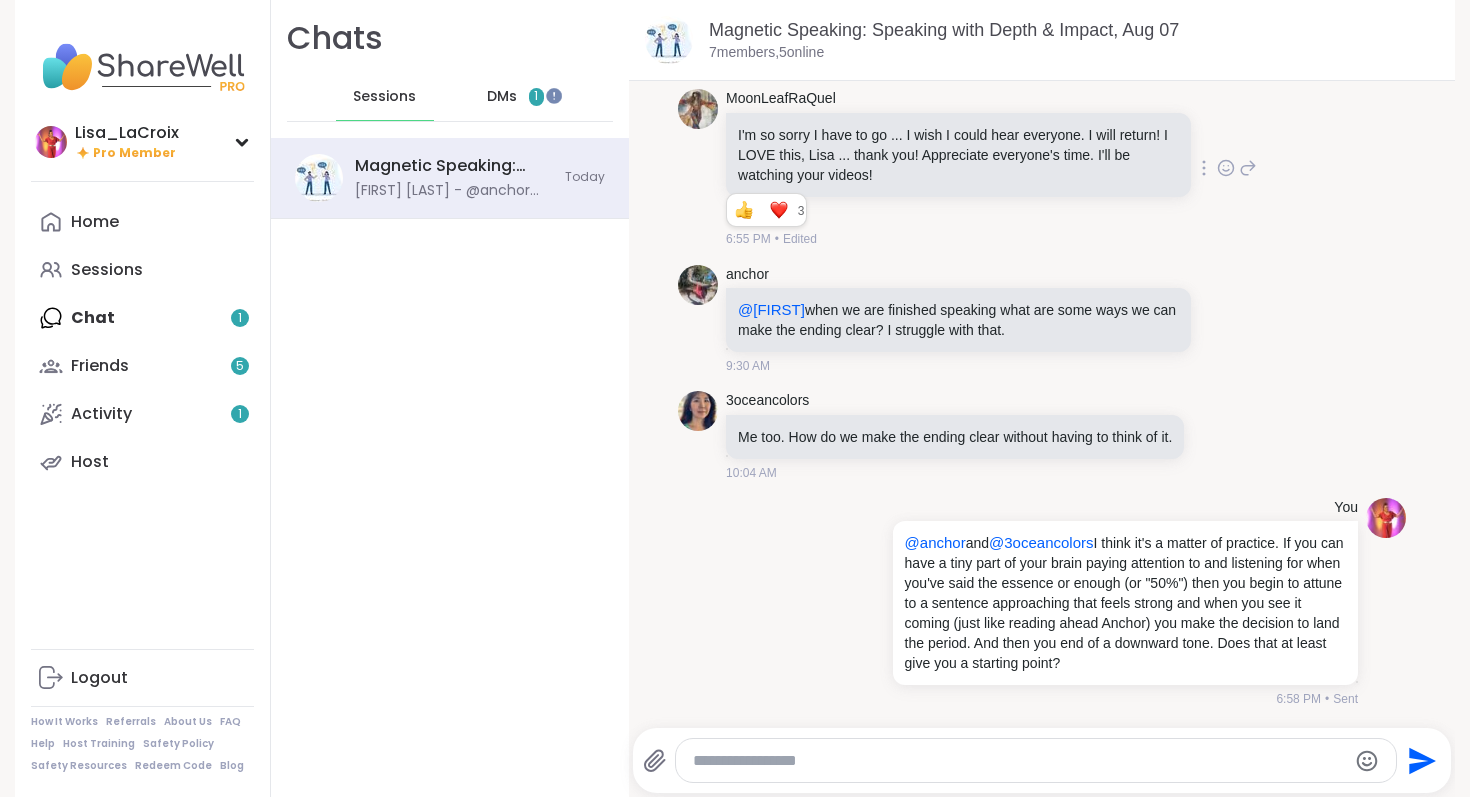 click on "Chats Sessions DMs 1 Magnetic Speaking: Speaking with Depth & Impact, Aug 07 @[FIRST] - @anchor and @3oceancolors I think it's a matter of practice. If you can have a tiny part of your brain paying attention to and listening for when you've said the essence or enough (or "50%") then you begin to attune to a sentence approaching that feels strong and when you see it coming (just like reading ahead Anchor) you make the decision to land the period. And then you end of a downward tone. Does that at least give you a starting point? Today" at bounding box center (450, 398) 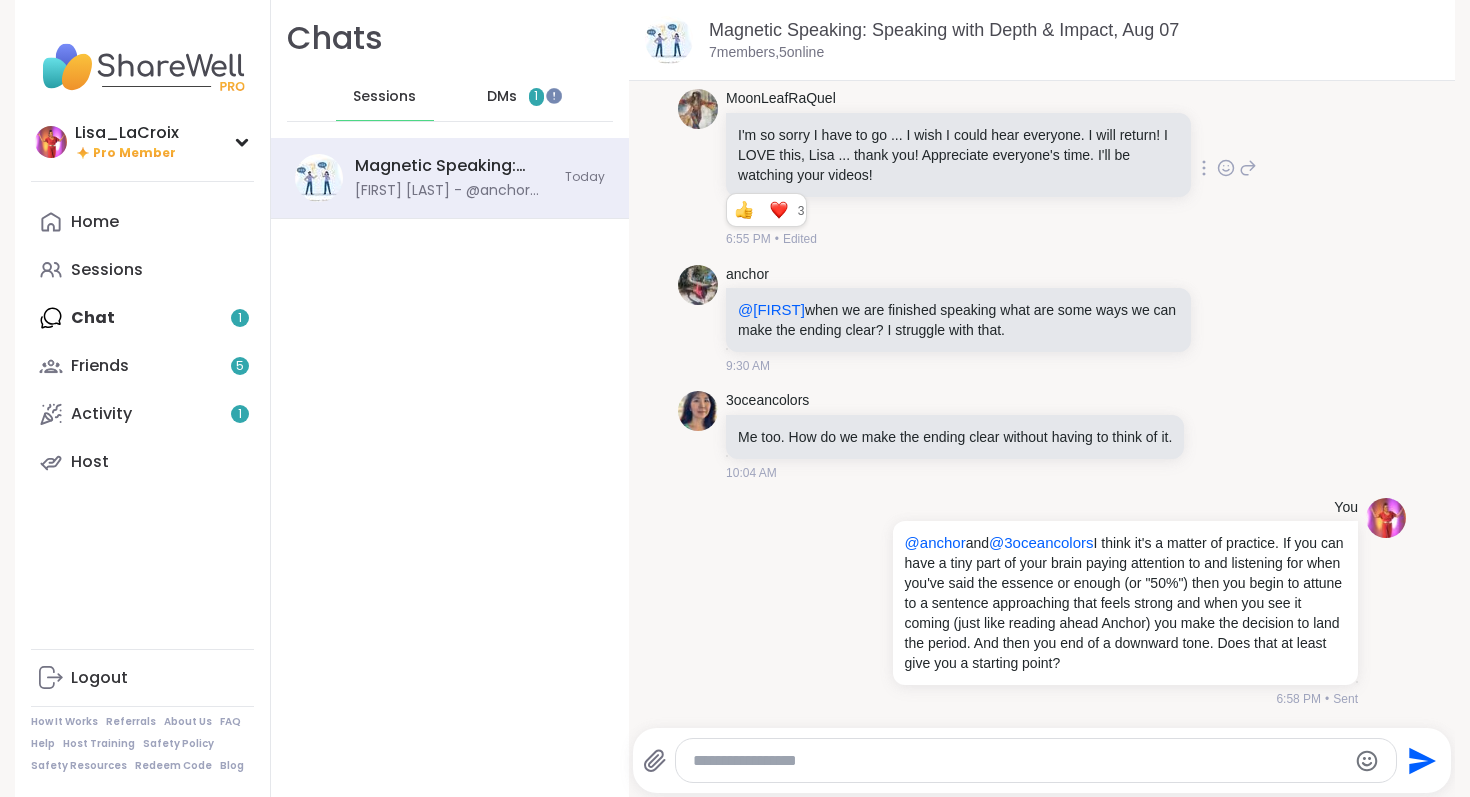 click on "Home Sessions Chat 1 Friends 5 Activity 1 Host" at bounding box center (142, 342) 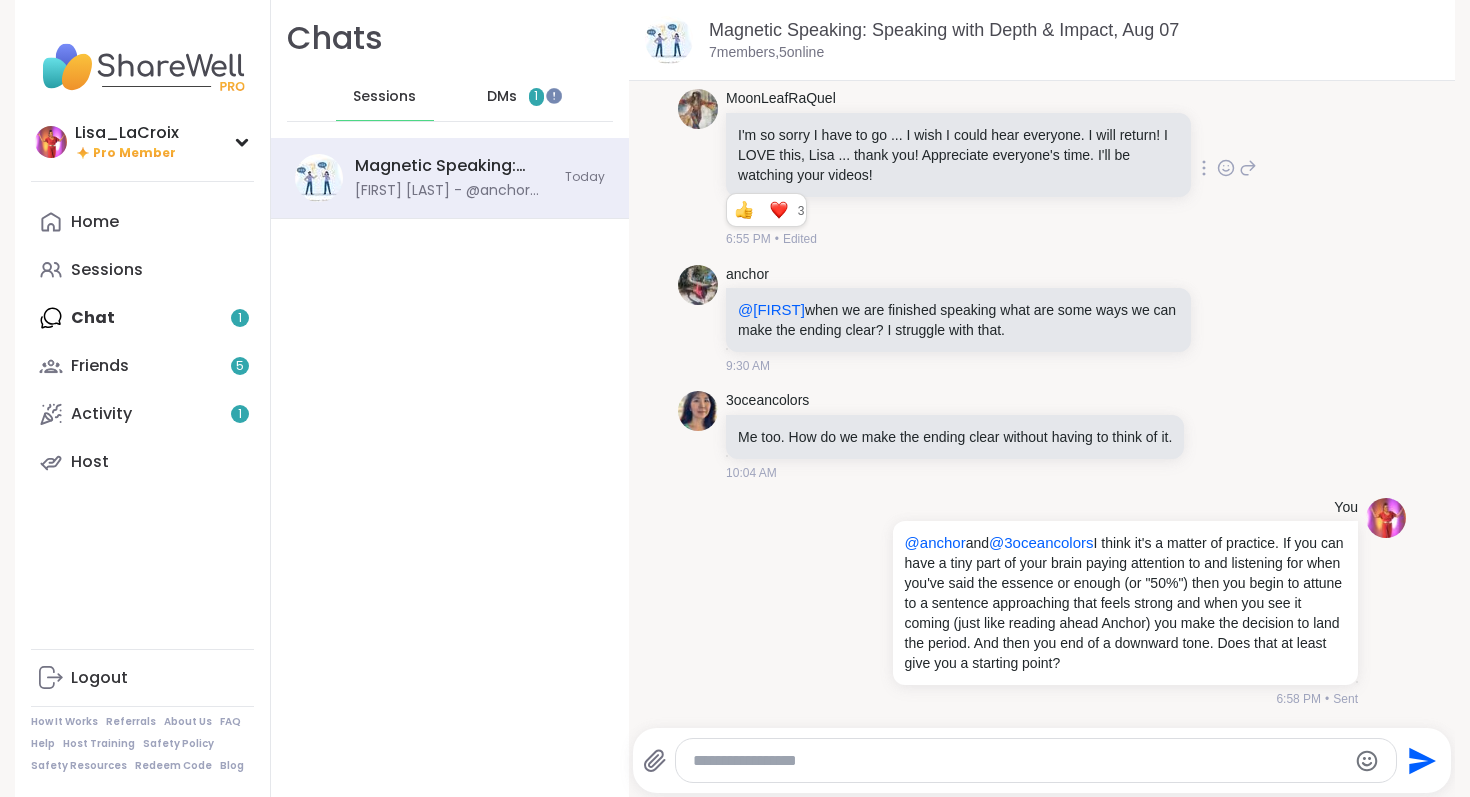 click on "DMs" at bounding box center [502, 97] 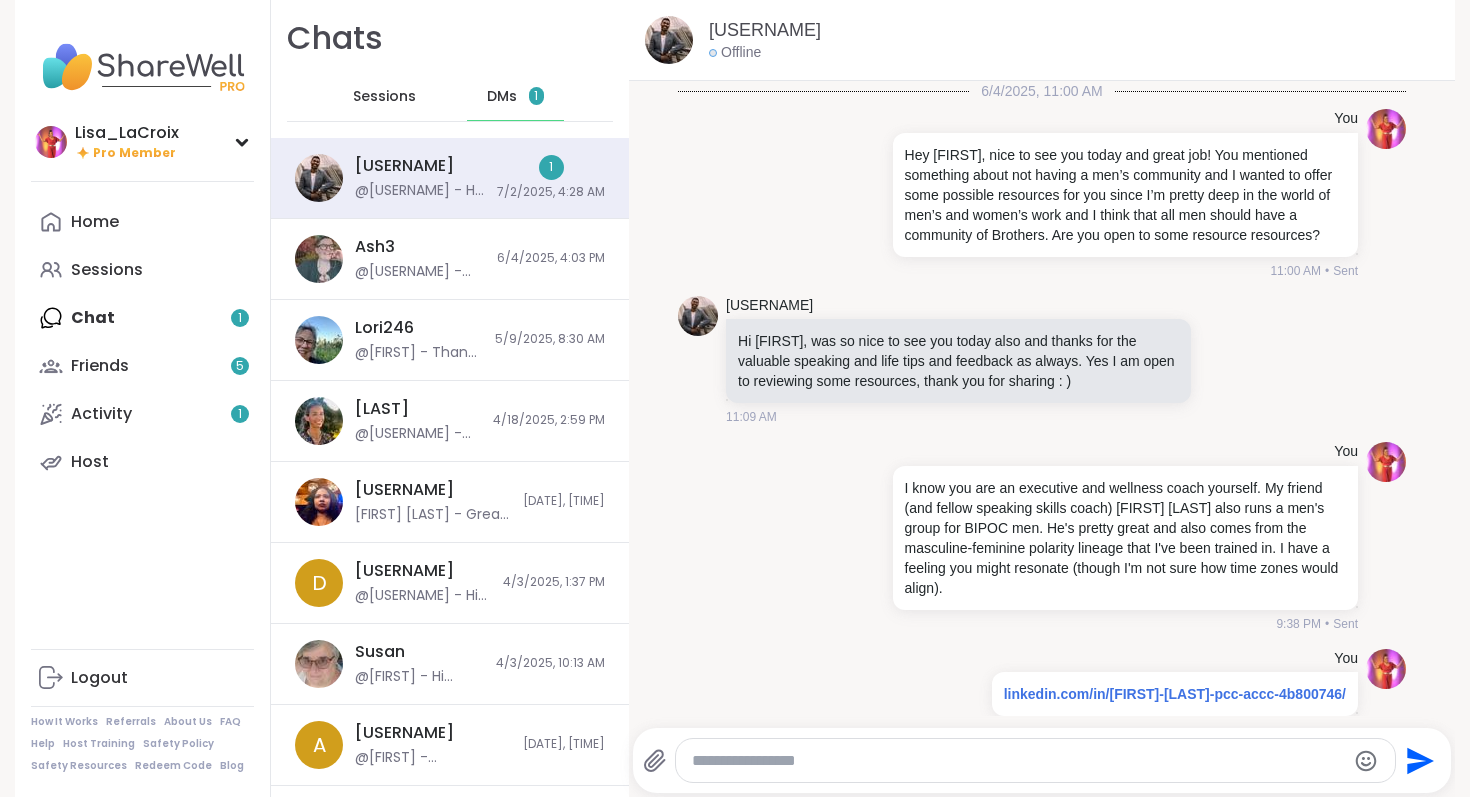 scroll, scrollTop: 1552, scrollLeft: 0, axis: vertical 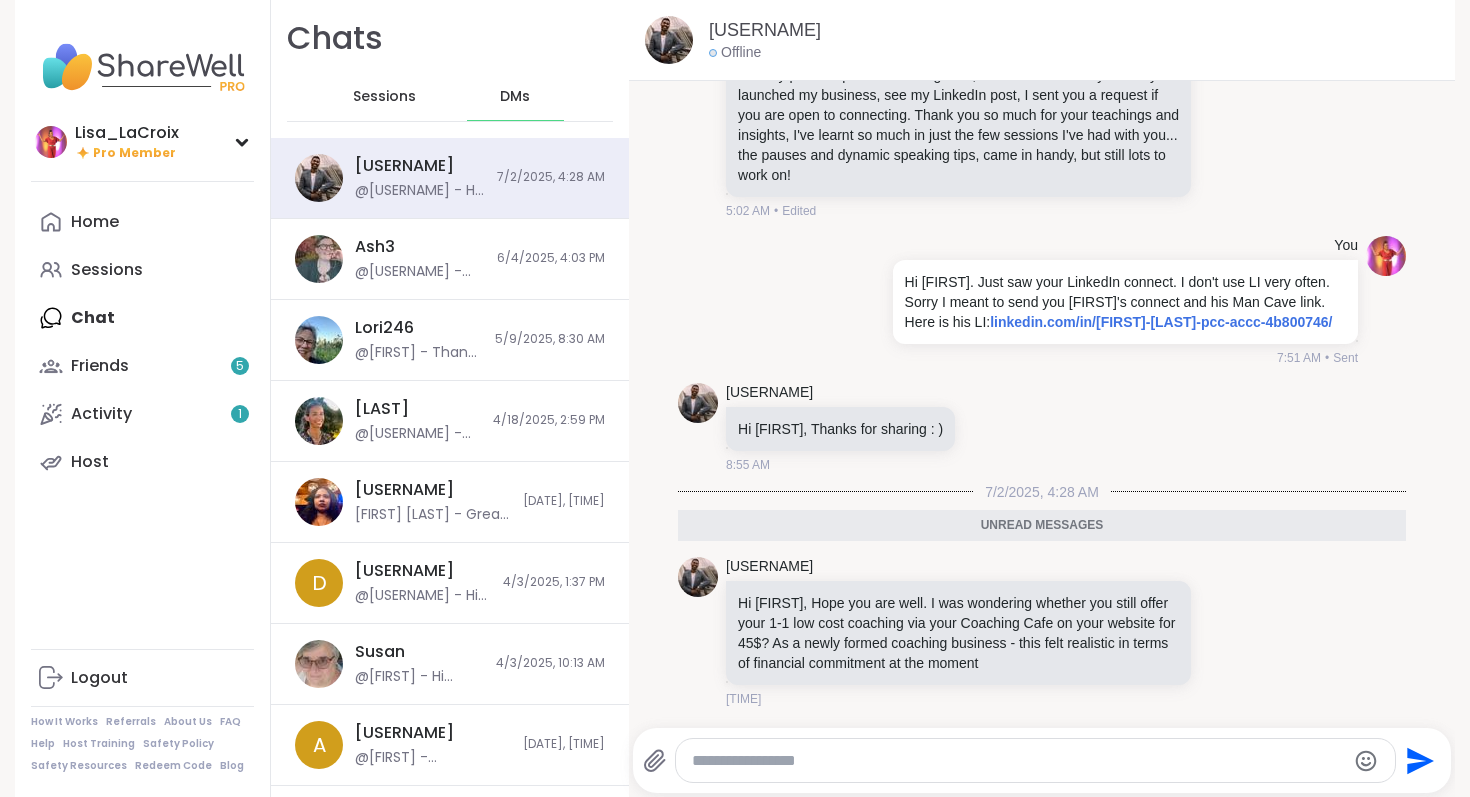 click at bounding box center (1018, 761) 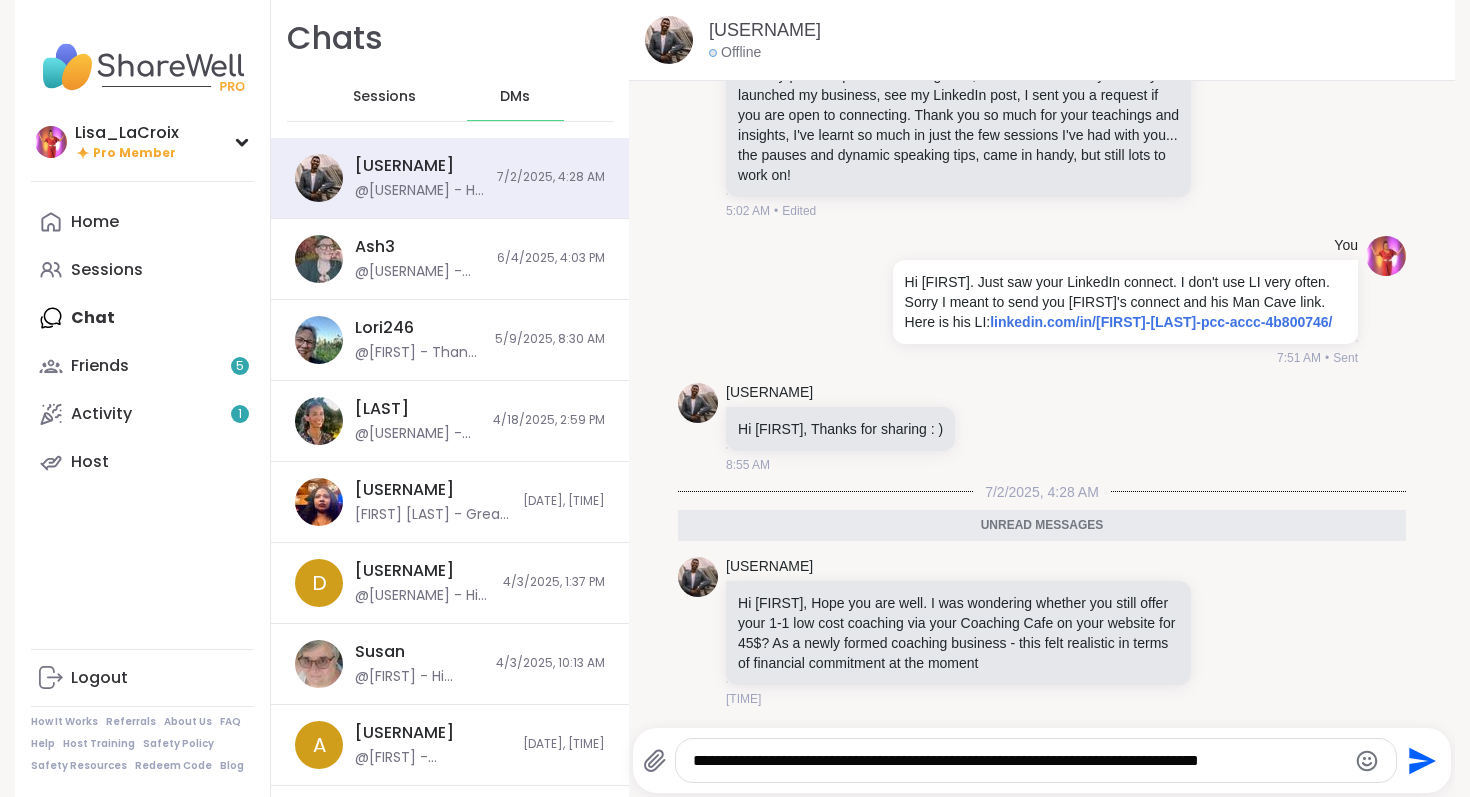 type on "**********" 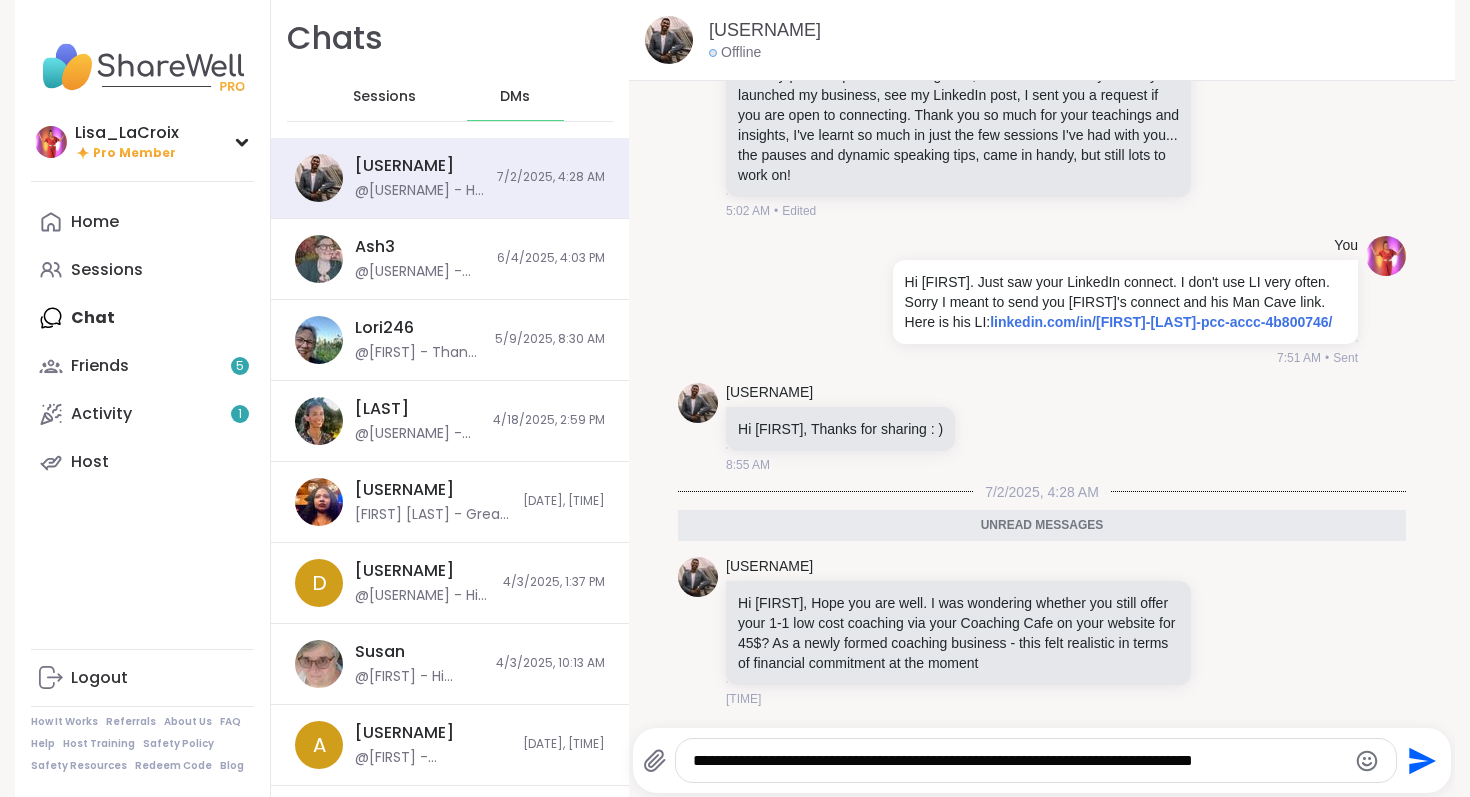 type 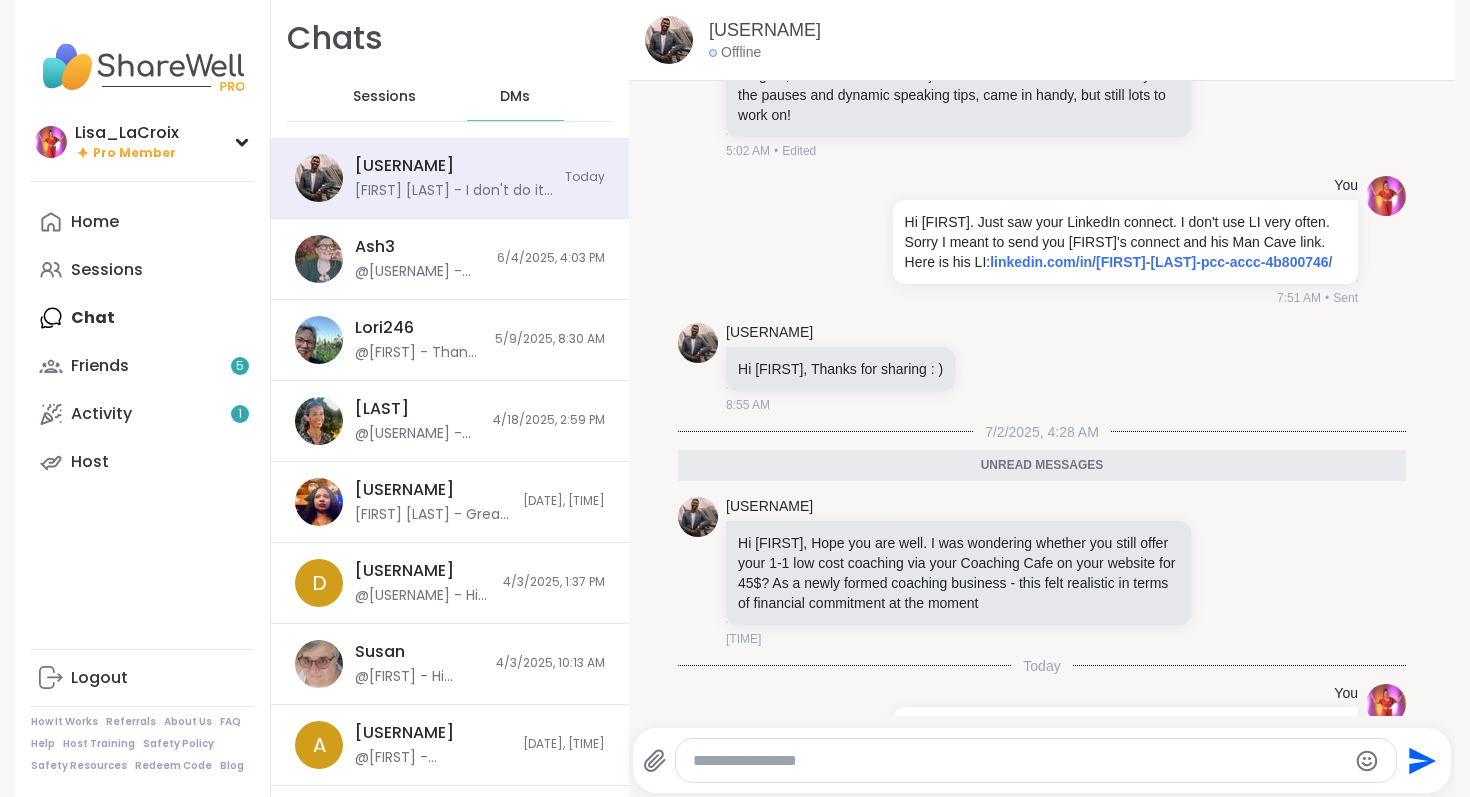 scroll, scrollTop: 1651, scrollLeft: 0, axis: vertical 